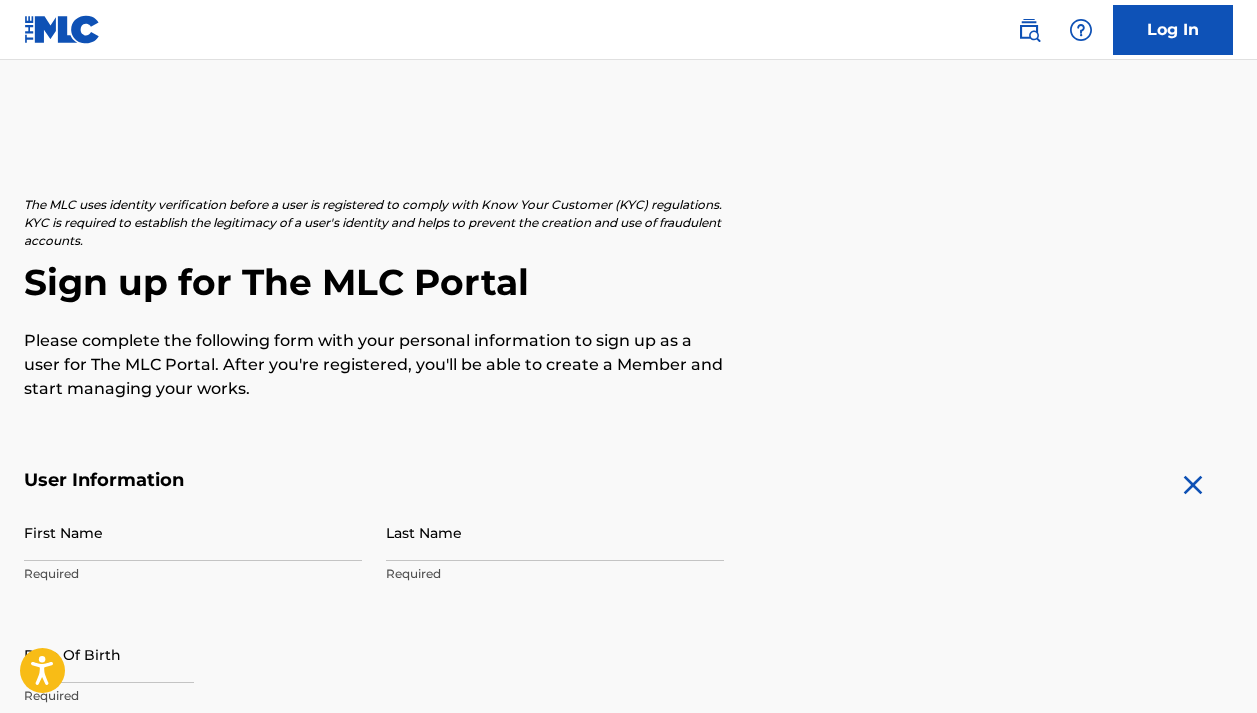 scroll, scrollTop: 27, scrollLeft: 0, axis: vertical 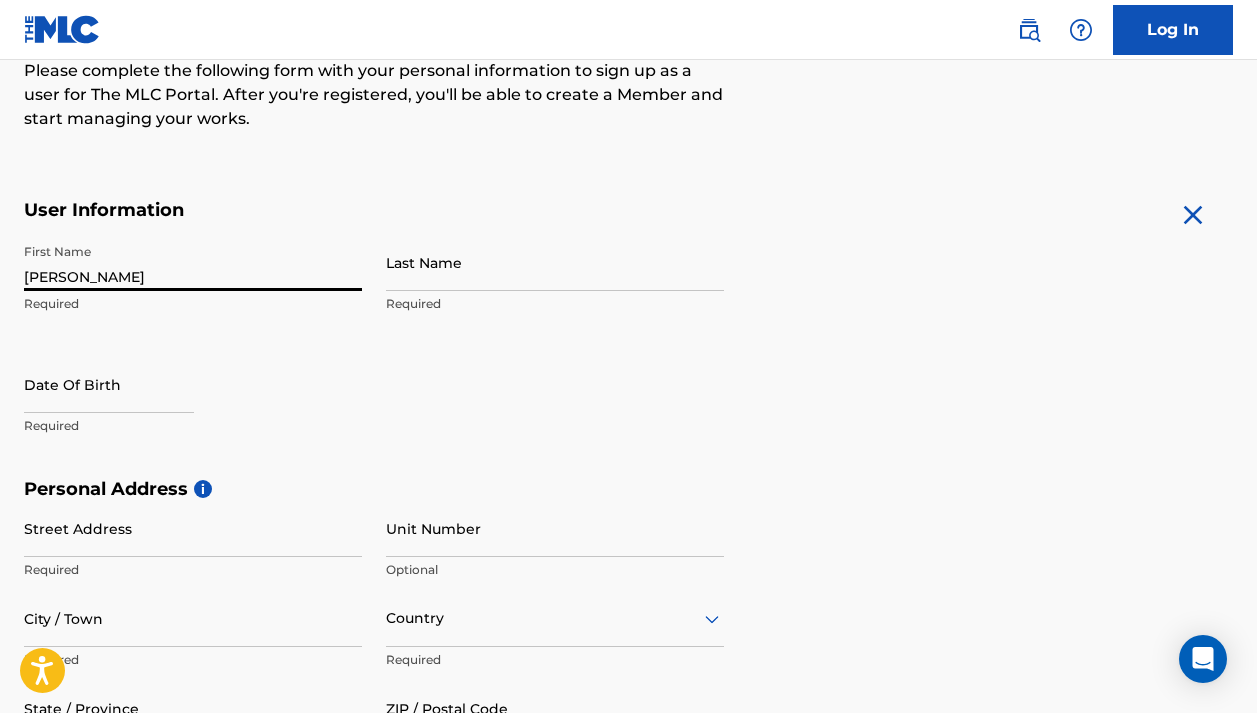 type on "[PERSON_NAME]" 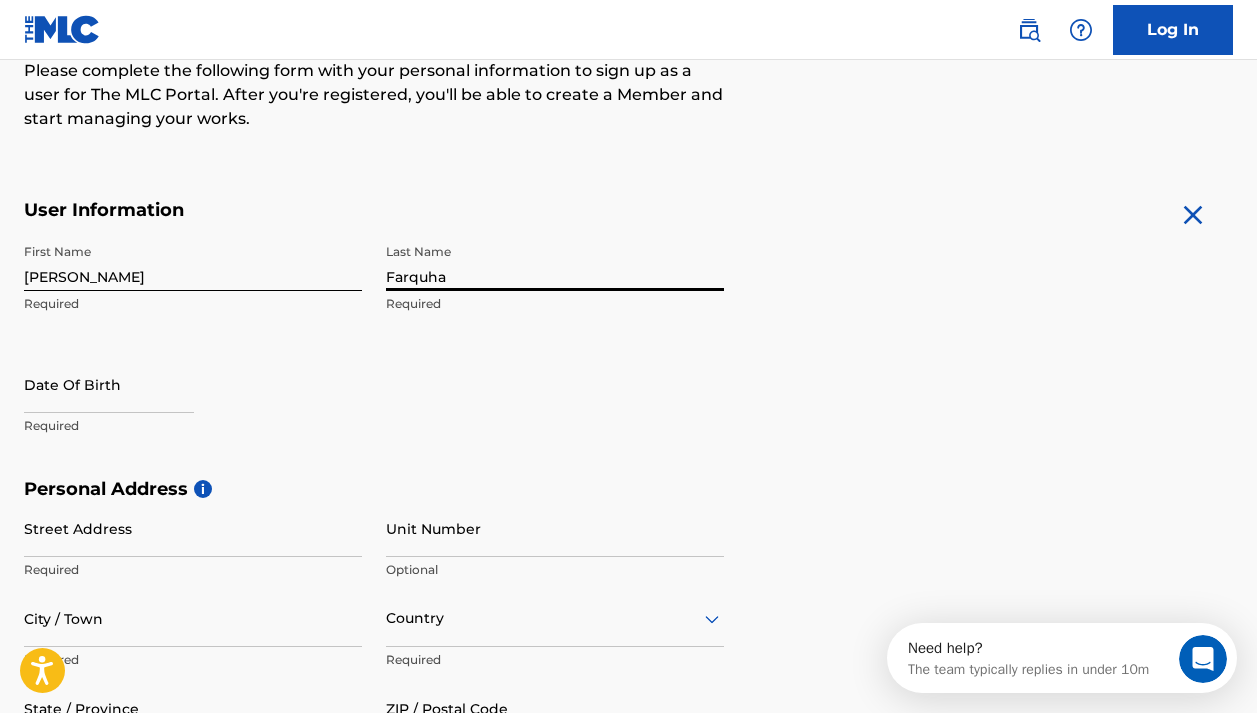 scroll, scrollTop: 0, scrollLeft: 0, axis: both 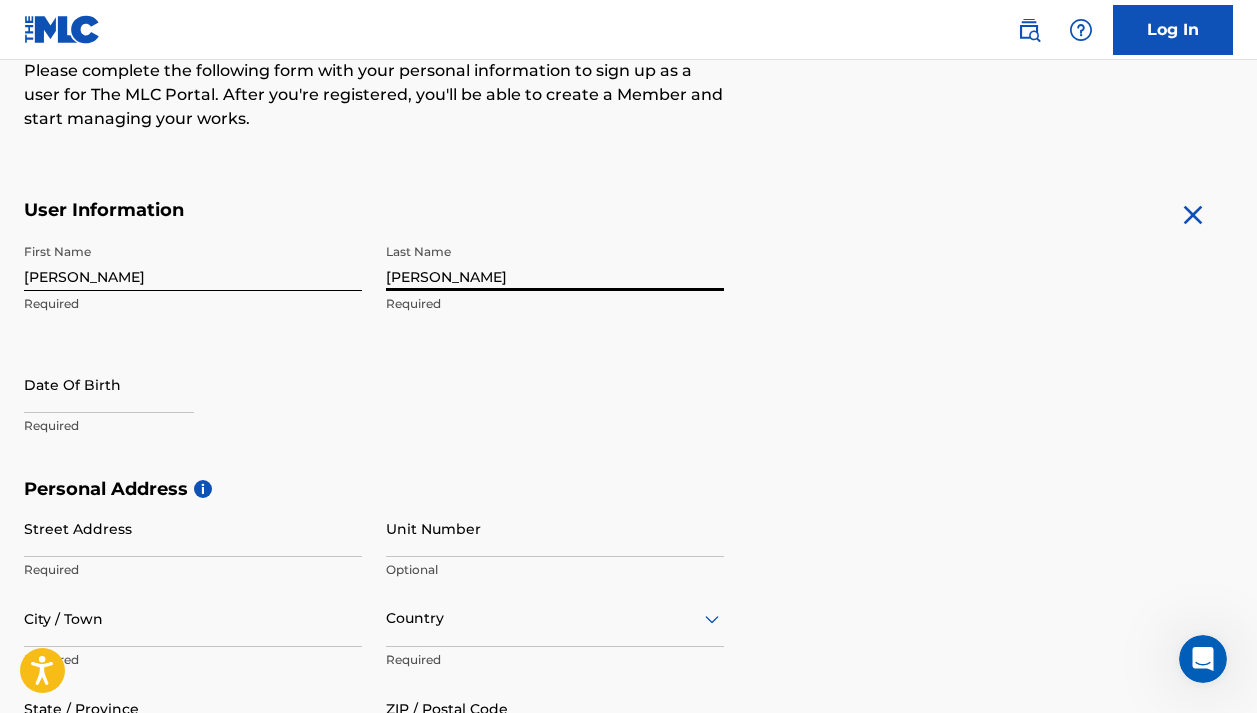 type on "[PERSON_NAME]" 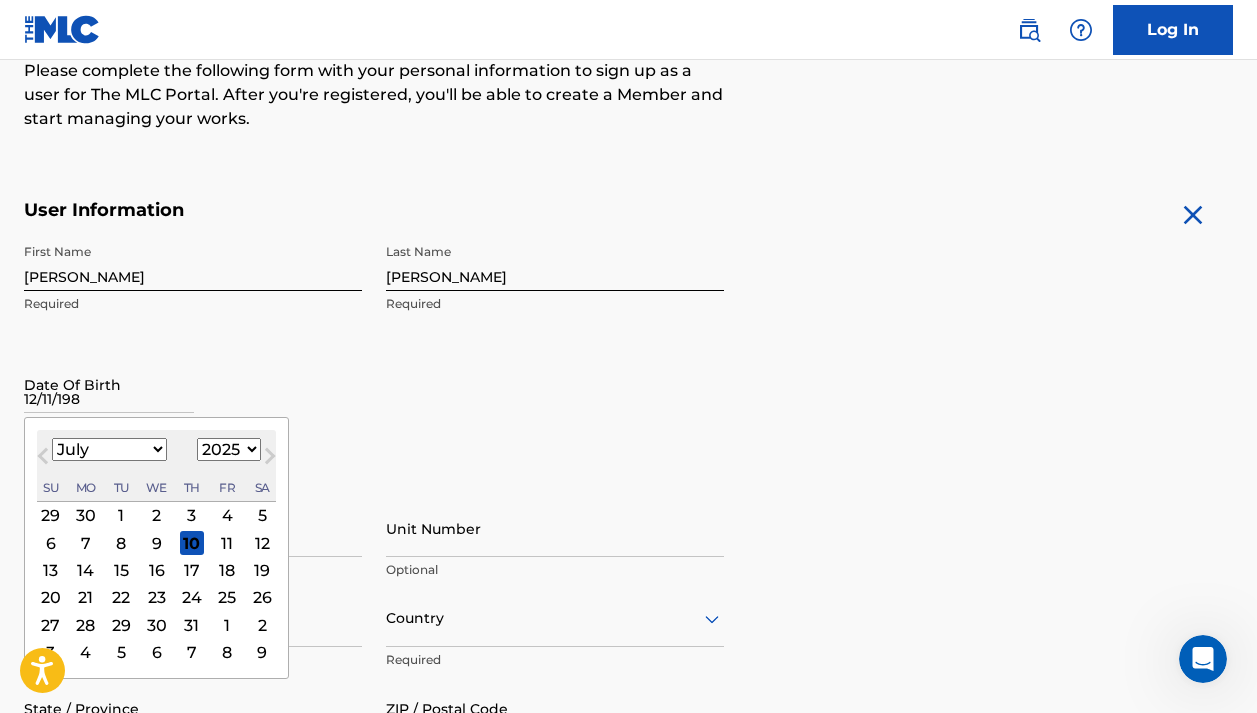 type on "[DATE]" 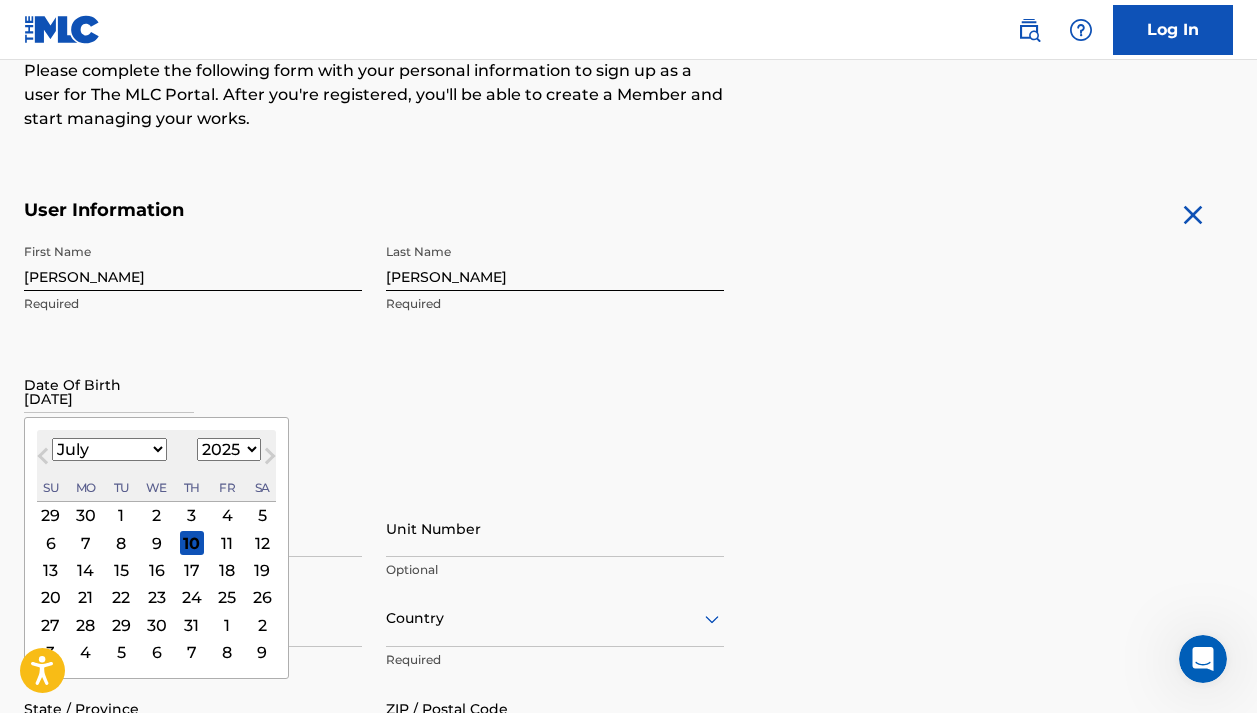 click on "Date Of Birth [DEMOGRAPHIC_DATA] Previous Month Next Month July [DATE] February March April May June July August September October November [DATE] 1900 1901 1902 1903 1904 1905 1906 1907 1908 1909 1910 1911 1912 1913 1914 1915 1916 1917 1918 1919 1920 1921 1922 1923 1924 1925 1926 1927 1928 1929 1930 1931 1932 1933 1934 1935 1936 1937 1938 1939 1940 1941 1942 1943 1944 1945 1946 1947 1948 1949 1950 1951 1952 1953 1954 1955 1956 1957 1958 1959 1960 1961 1962 1963 1964 1965 1966 1967 1968 1969 1970 1971 1972 1973 1974 1975 1976 1977 1978 1979 1980 1981 1982 1983 1984 1985 1986 1987 1988 1989 1990 1991 1992 1993 1994 1995 1996 1997 1998 1999 2000 2001 2002 2003 2004 2005 2006 2007 2008 2009 2010 2011 2012 2013 2014 2015 2016 2017 2018 2019 2020 2021 2022 2023 2024 2025 2026 2027 2028 2029 2030 2031 2032 2033 2034 2035 2036 2037 2038 2039 2040 2041 2042 2043 2044 2045 2046 2047 2048 2049 2050 2051 2052 2053 2054 2055 2056 2057 2058 2059 2060 2061 2062 2063 2064 2065 2066 2067 2068 2069 2070 2071 2072 2073 Su" at bounding box center [193, 401] 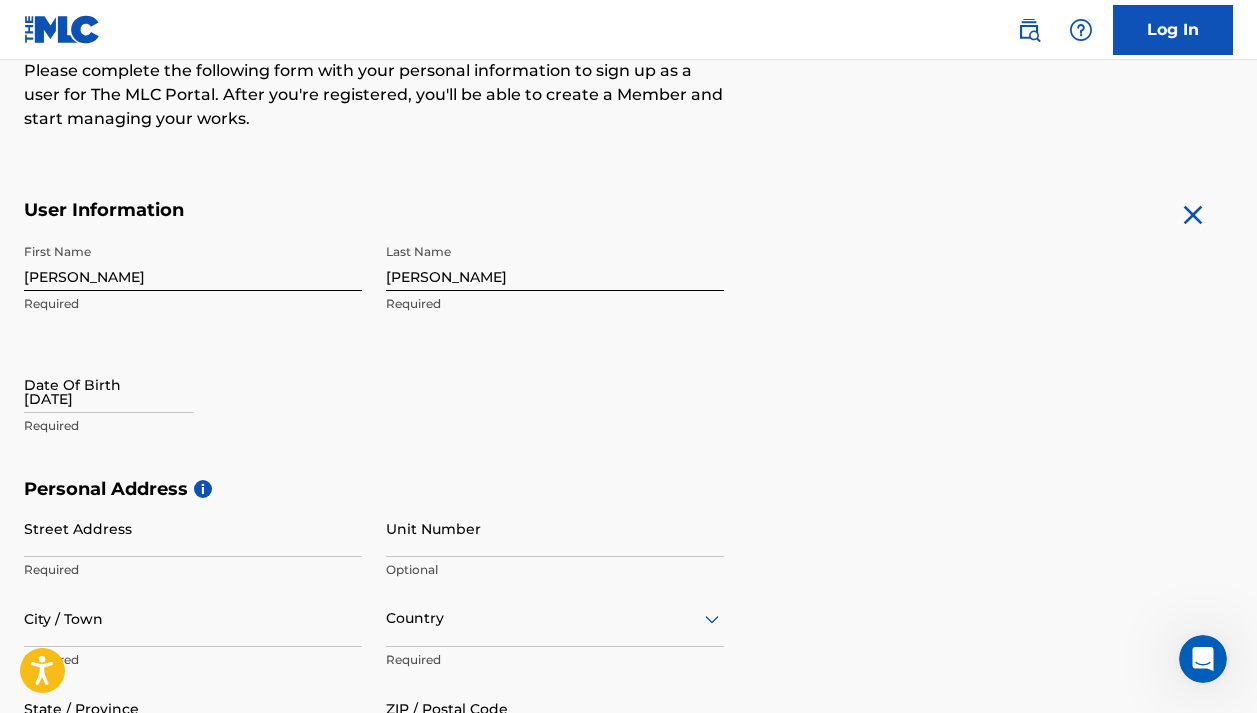 select on "6" 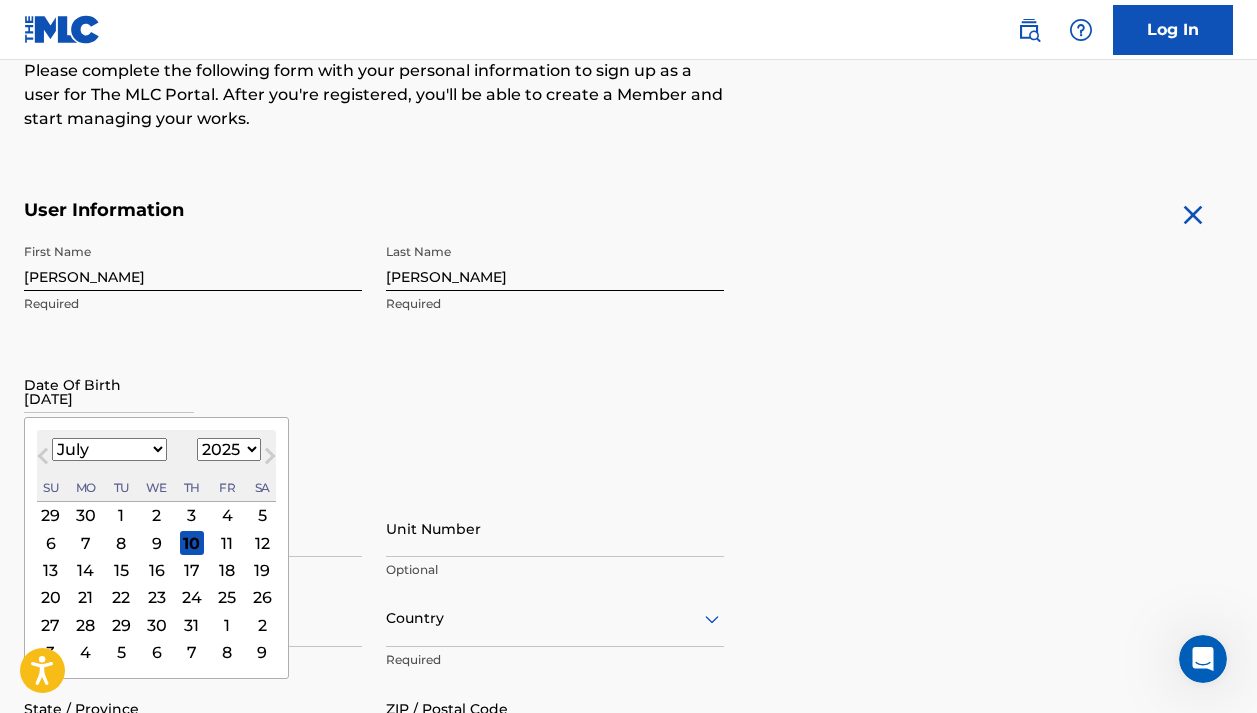click on "[DATE]" at bounding box center [109, 384] 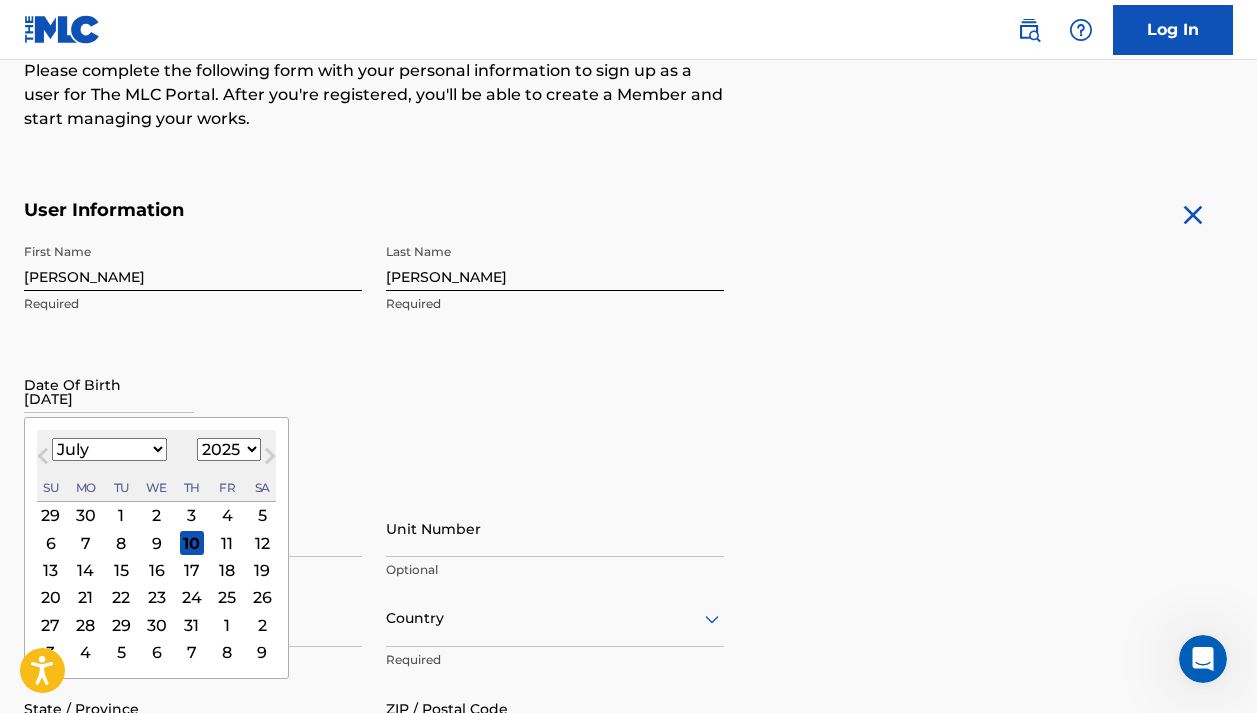 select on "11" 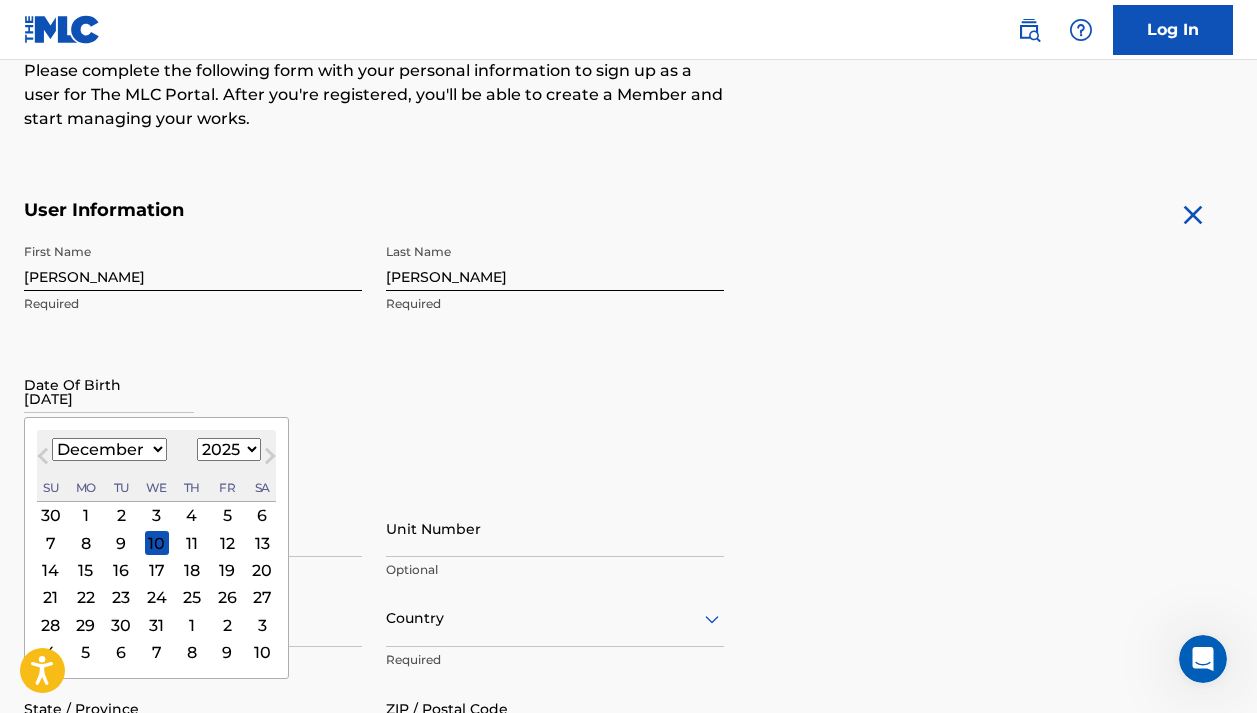 click on "11" at bounding box center (192, 543) 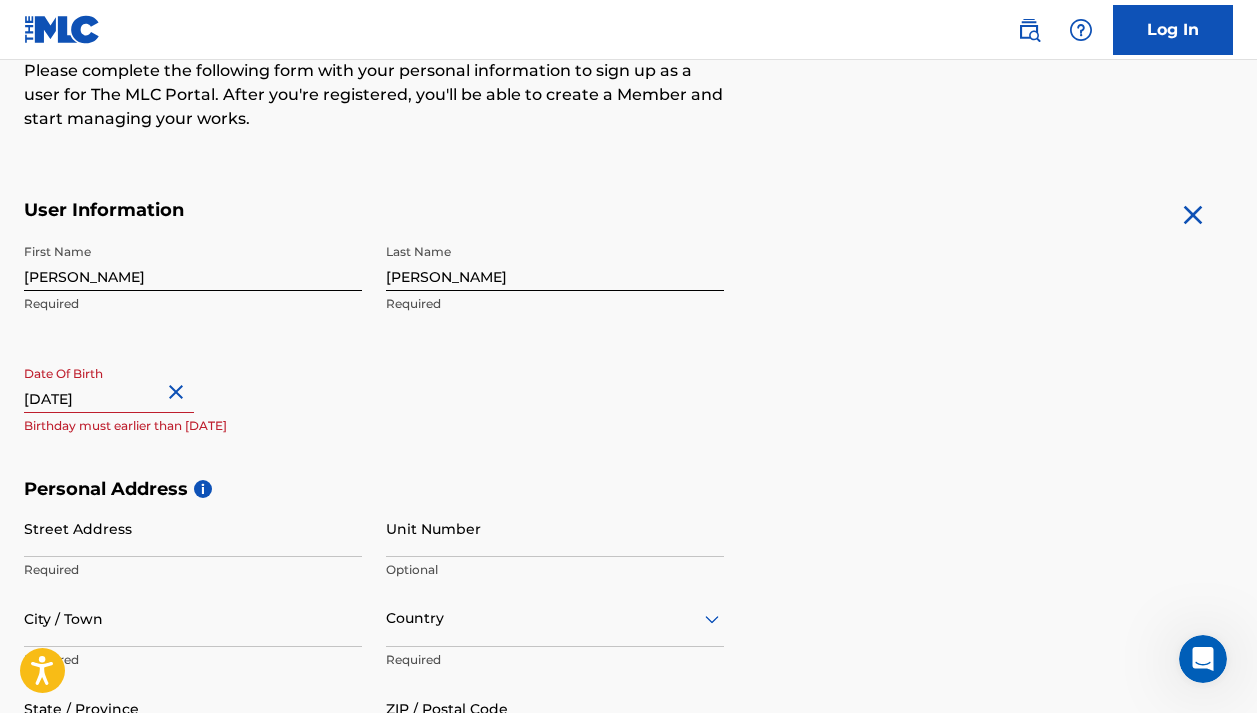 click on "[DATE]" at bounding box center [109, 384] 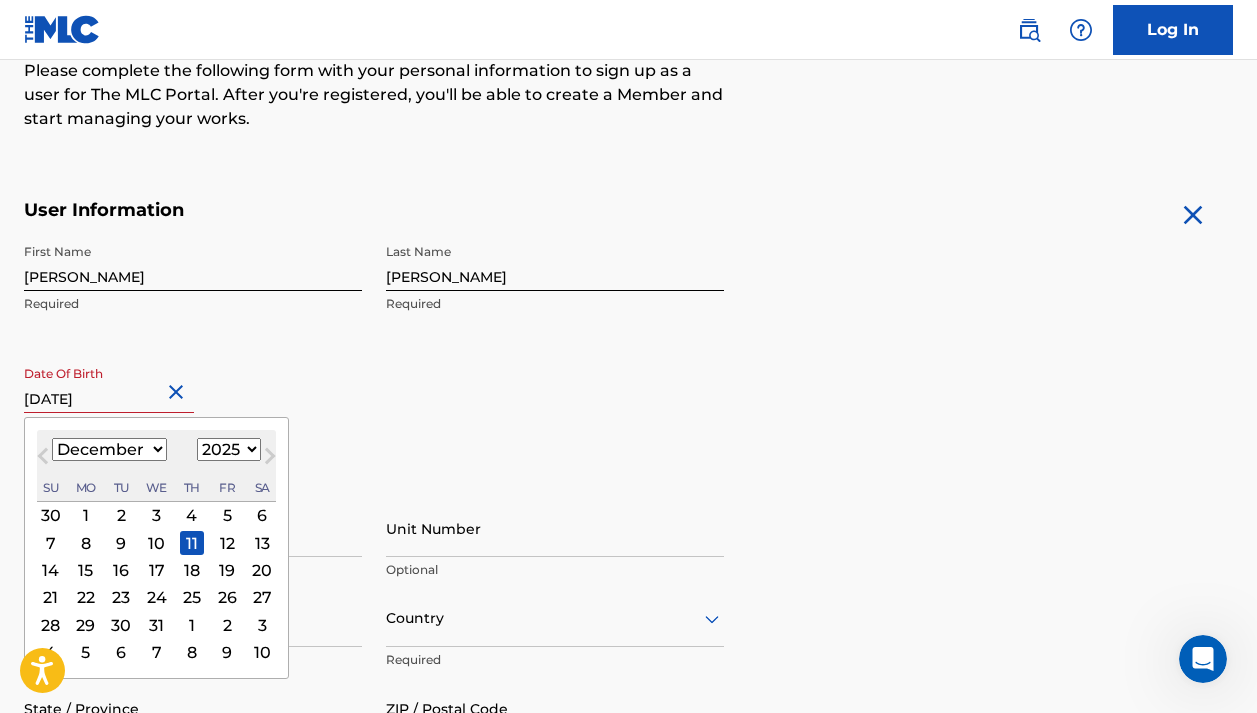 click on "[DATE] January February March April May June July August September October November [DATE] 1900 1901 1902 1903 1904 1905 1906 1907 1908 1909 1910 1911 1912 1913 1914 1915 1916 1917 1918 1919 1920 1921 1922 1923 1924 1925 1926 1927 1928 1929 1930 1931 1932 1933 1934 1935 1936 1937 1938 1939 1940 1941 1942 1943 1944 1945 1946 1947 1948 1949 1950 1951 1952 1953 1954 1955 1956 1957 1958 1959 1960 1961 1962 1963 1964 1965 1966 1967 1968 1969 1970 1971 1972 1973 1974 1975 1976 1977 1978 1979 1980 1981 1982 1983 1984 1985 1986 1987 1988 1989 1990 1991 1992 1993 1994 1995 1996 1997 1998 1999 2000 2001 2002 2003 2004 2005 2006 2007 2008 2009 2010 2011 2012 2013 2014 2015 2016 2017 2018 2019 2020 2021 2022 2023 2024 2025 2026 2027 2028 2029 2030 2031 2032 2033 2034 2035 2036 2037 2038 2039 2040 2041 2042 2043 2044 2045 2046 2047 2048 2049 2050 2051 2052 2053 2054 2055 2056 2057 2058 2059 2060 2061 2062 2063 2064 2065 2066 2067 2068 2069 2070 2071 2072 2073 2074 2075 2076 2077 2078 2079 2080 2081 2082 2083" at bounding box center (156, 466) 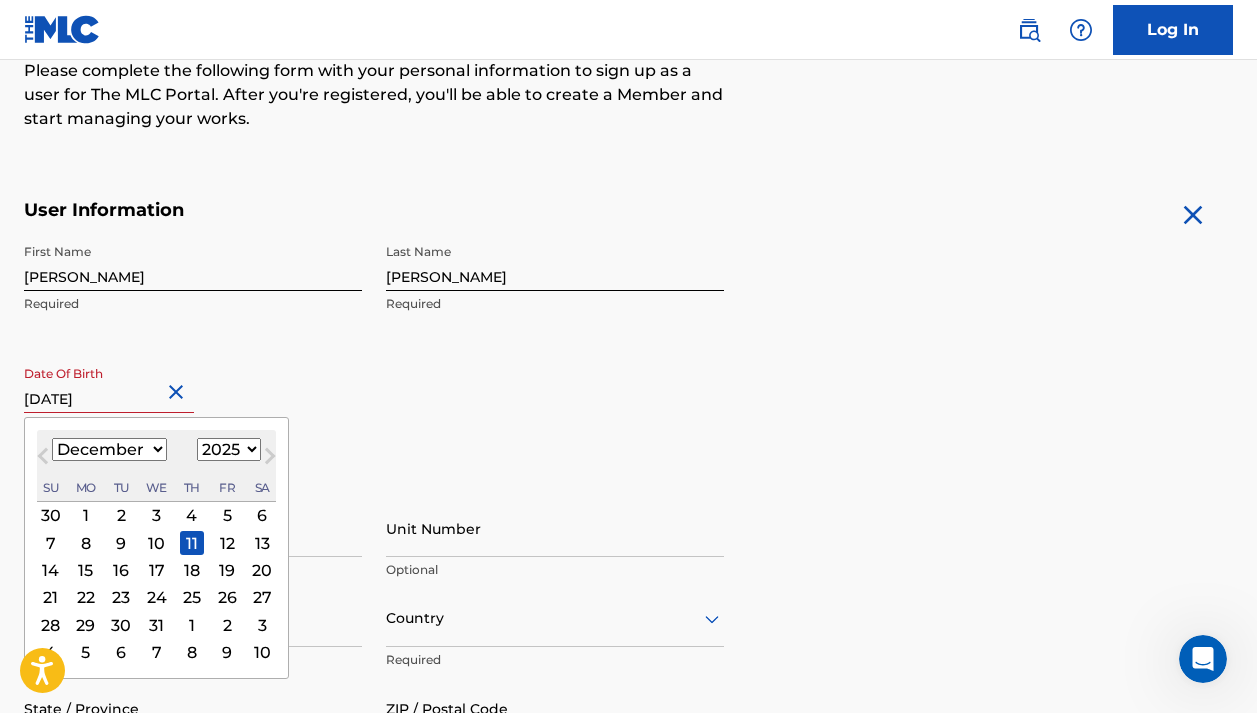 select on "1988" 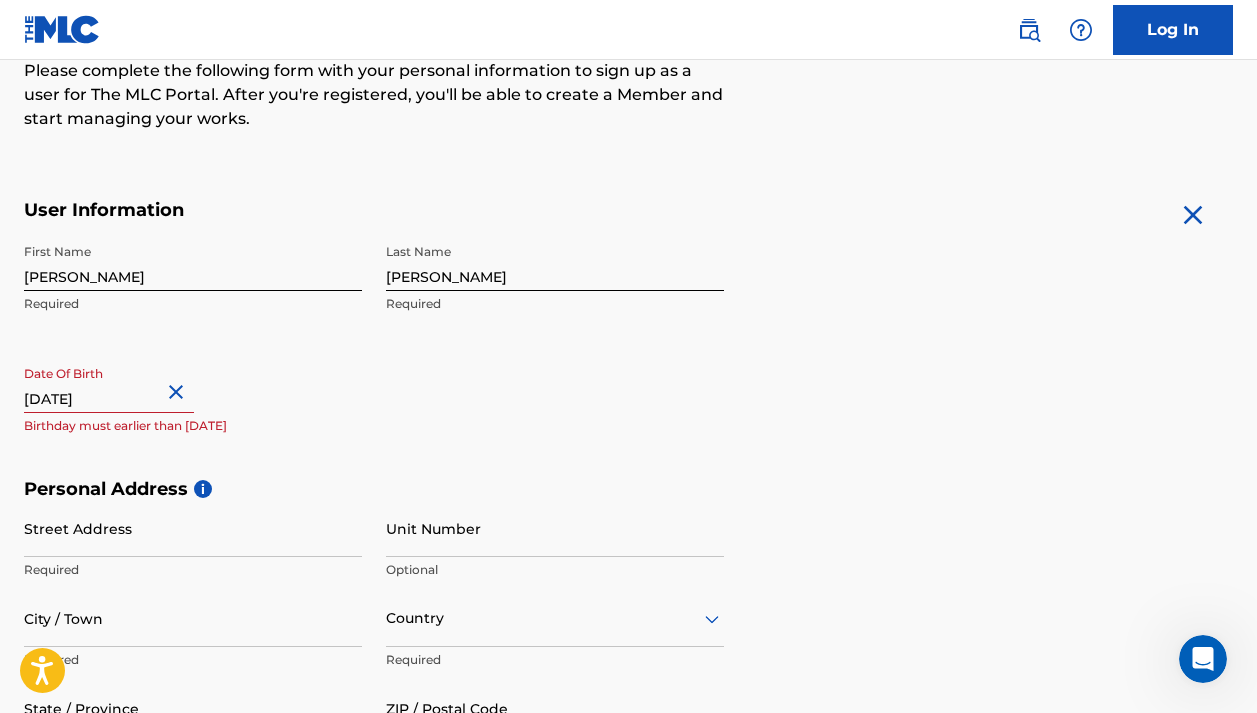 click on "First Name [PERSON_NAME] Required Last Name [PERSON_NAME] Required Date Of Birth [DEMOGRAPHIC_DATA] Birthday must earlier than [DATE]" at bounding box center (374, 356) 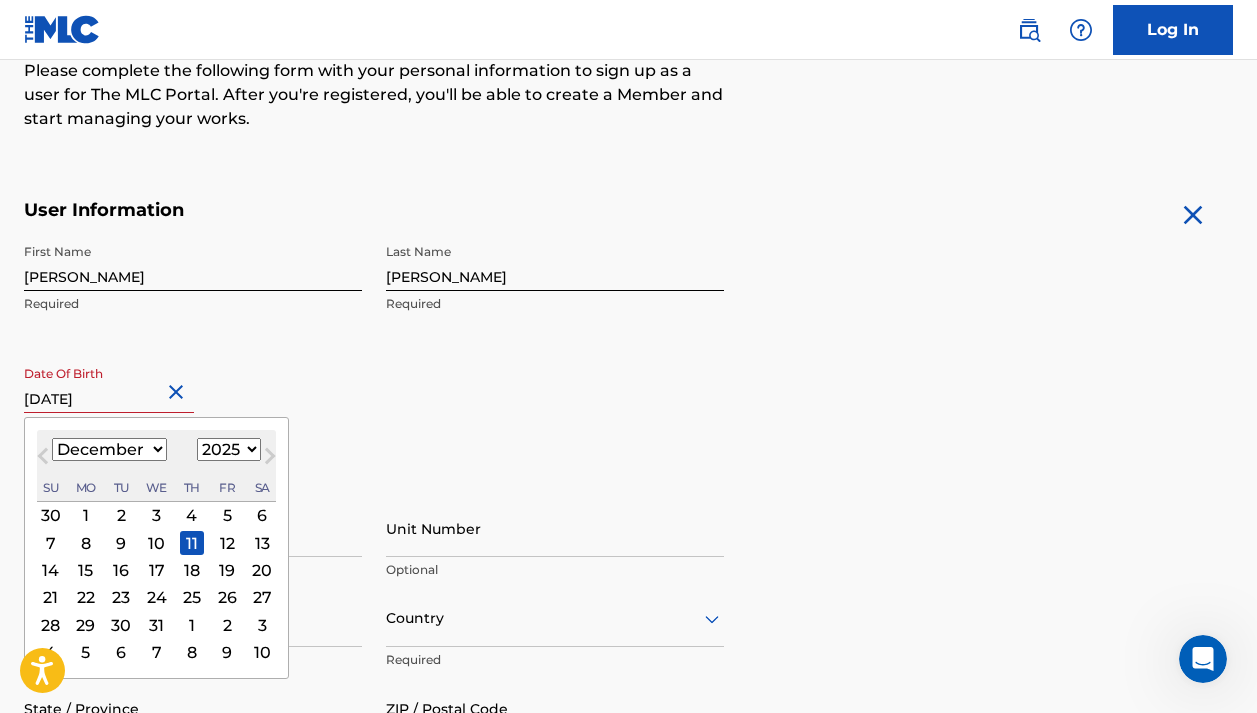 click on "[DATE]" at bounding box center [109, 384] 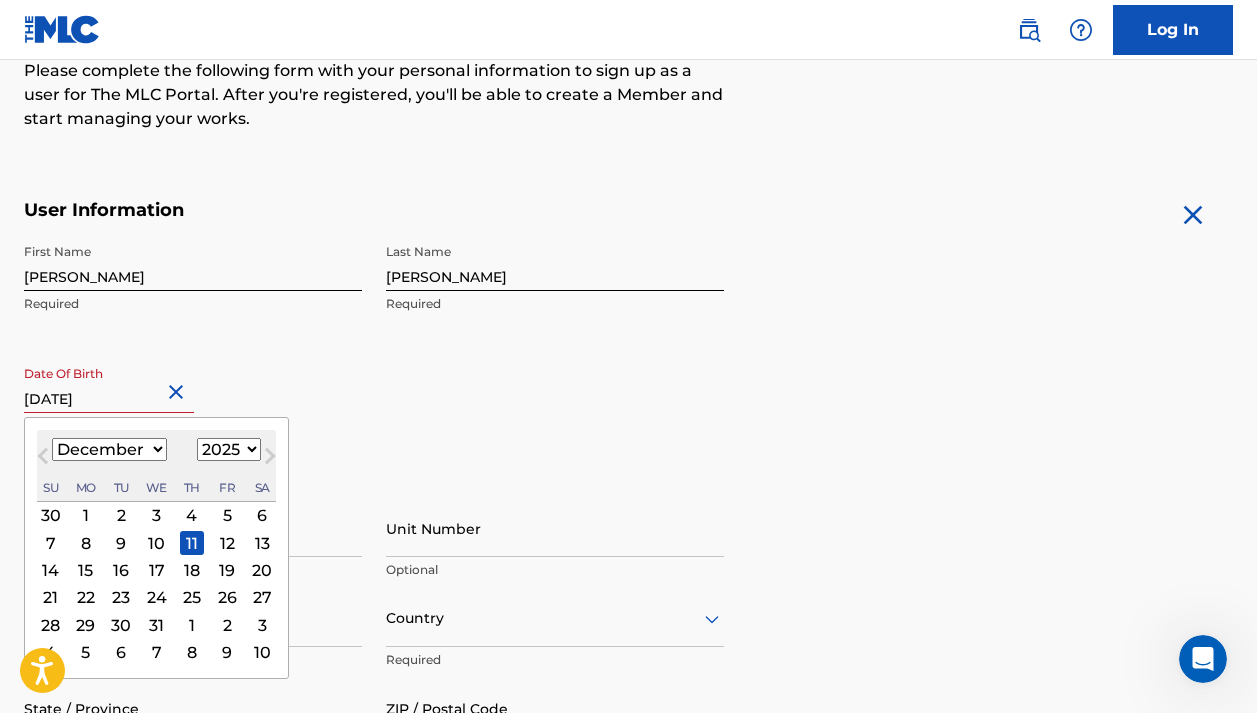 select on "1988" 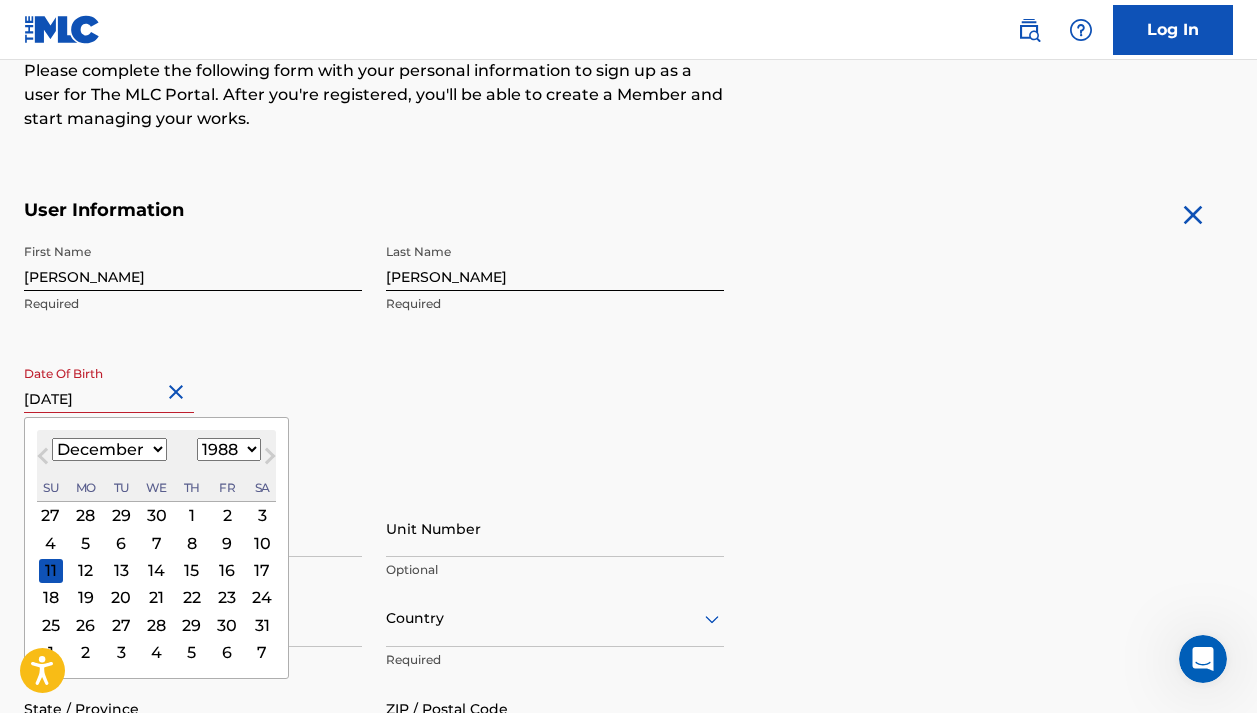 click on "11" at bounding box center [51, 570] 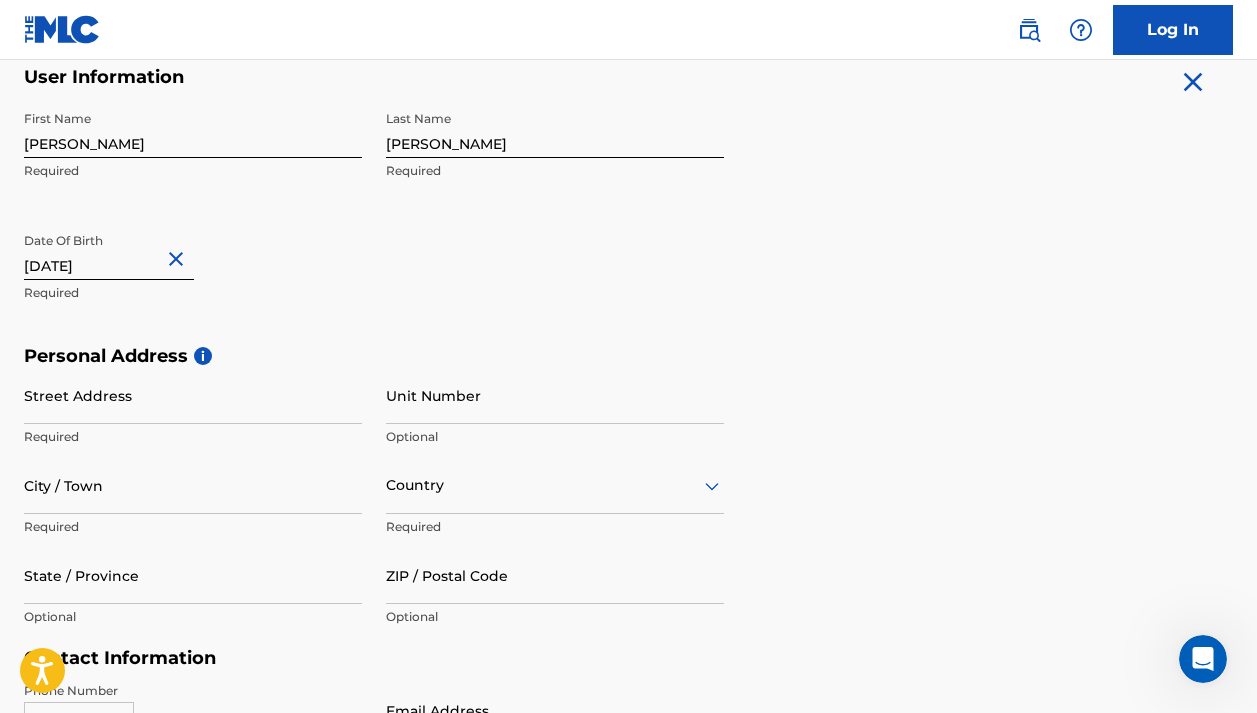 scroll, scrollTop: 411, scrollLeft: 0, axis: vertical 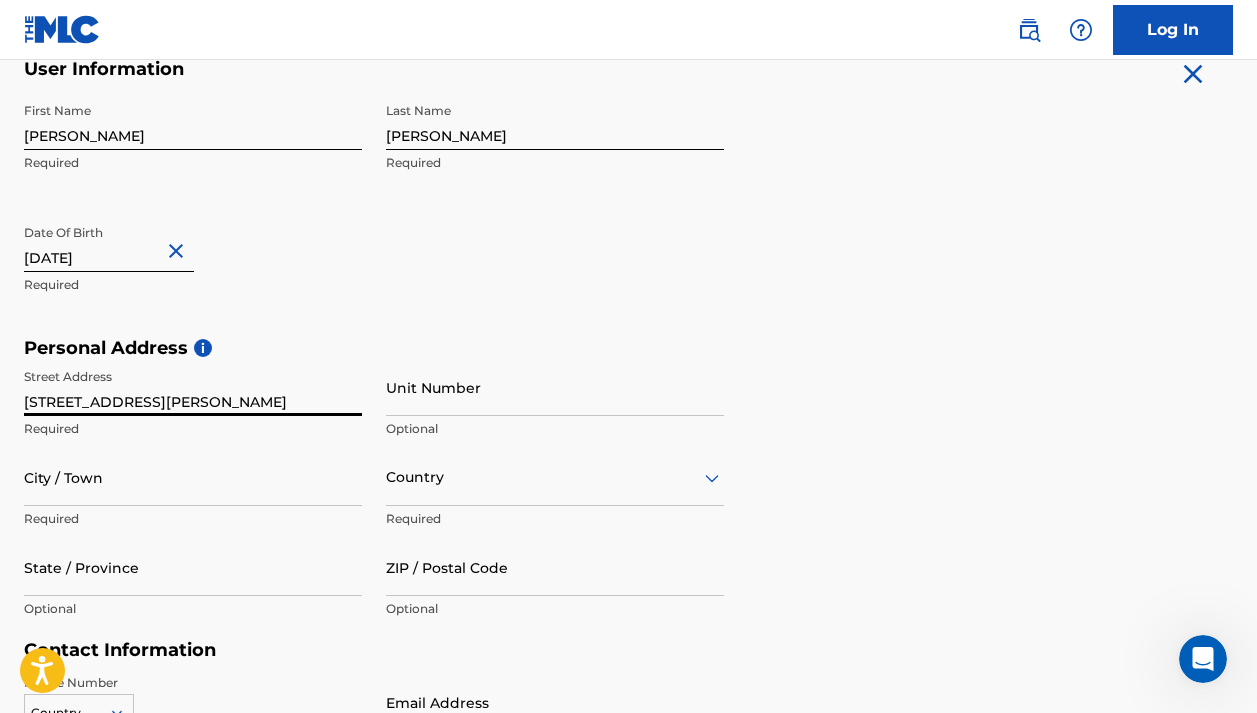 type on "[STREET_ADDRESS][PERSON_NAME]" 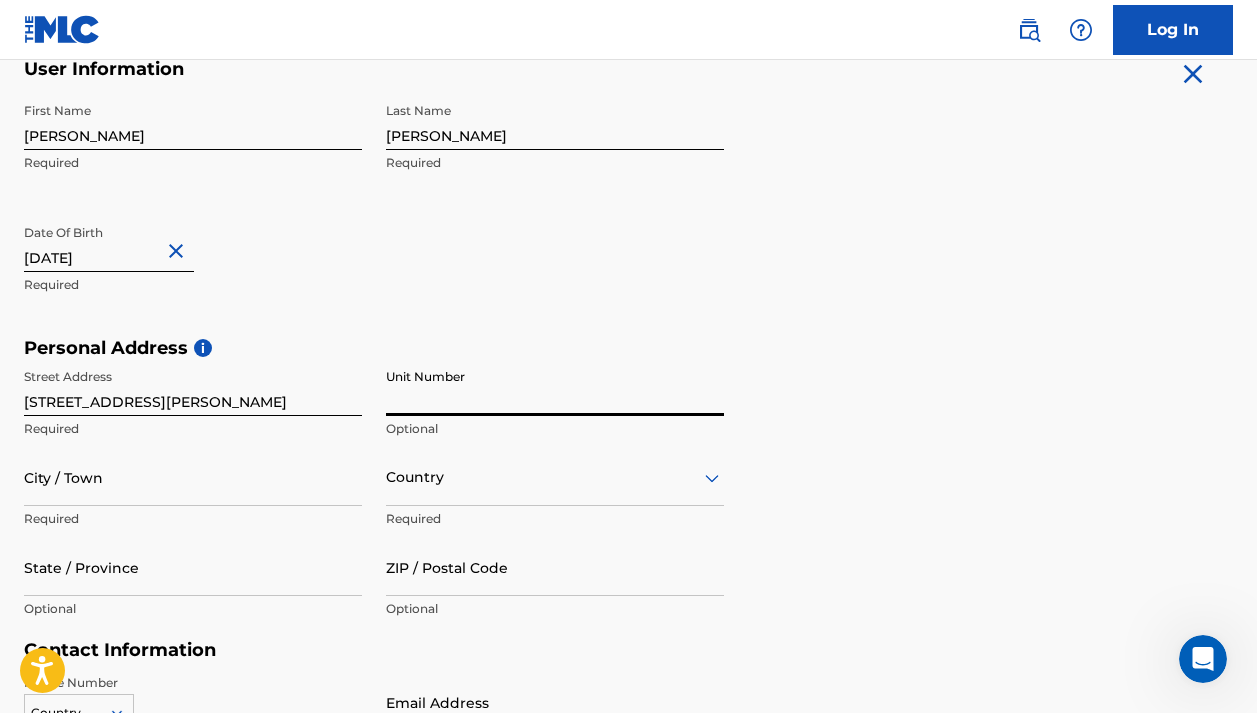 drag, startPoint x: 465, startPoint y: 392, endPoint x: 465, endPoint y: 373, distance: 19 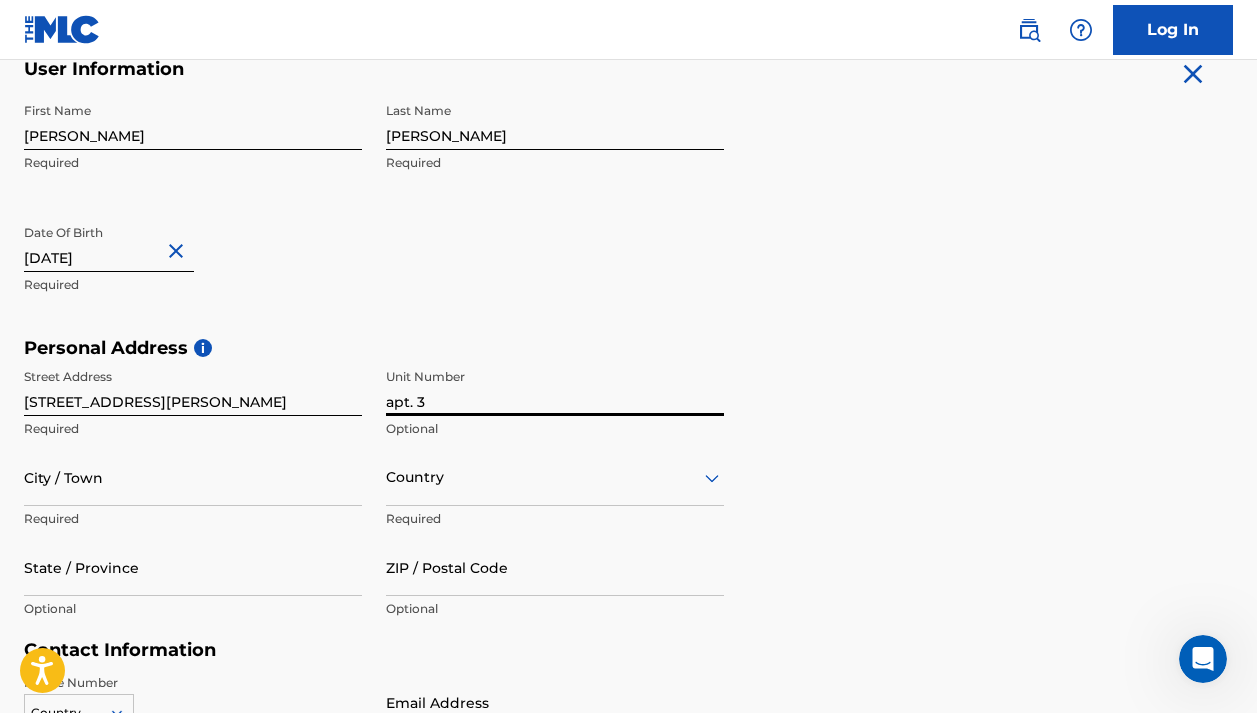 type on "apt. 3" 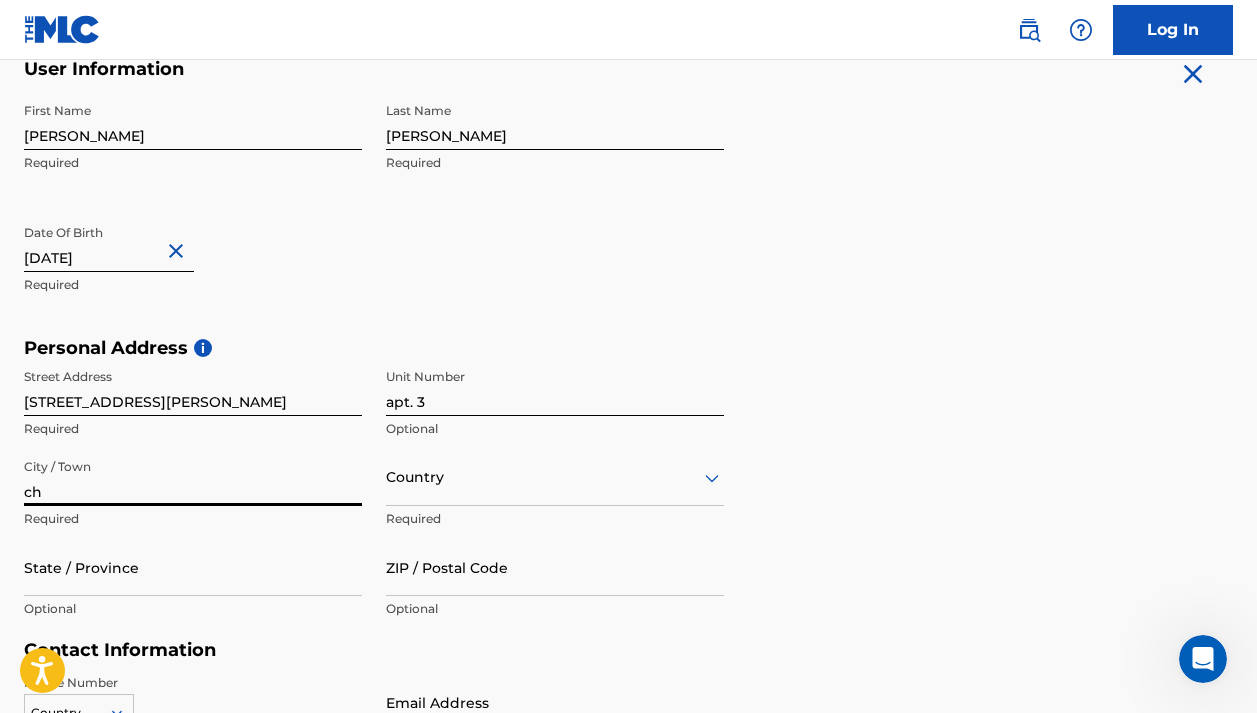 type on "c" 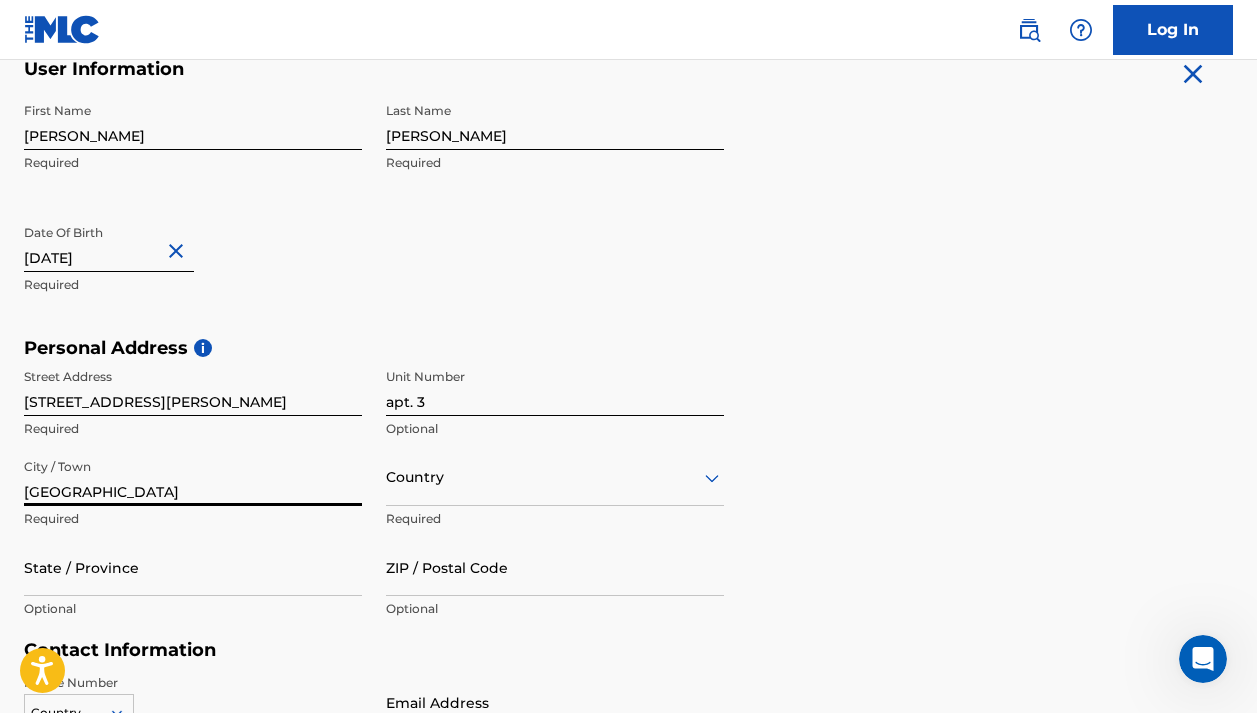 type on "[GEOGRAPHIC_DATA]" 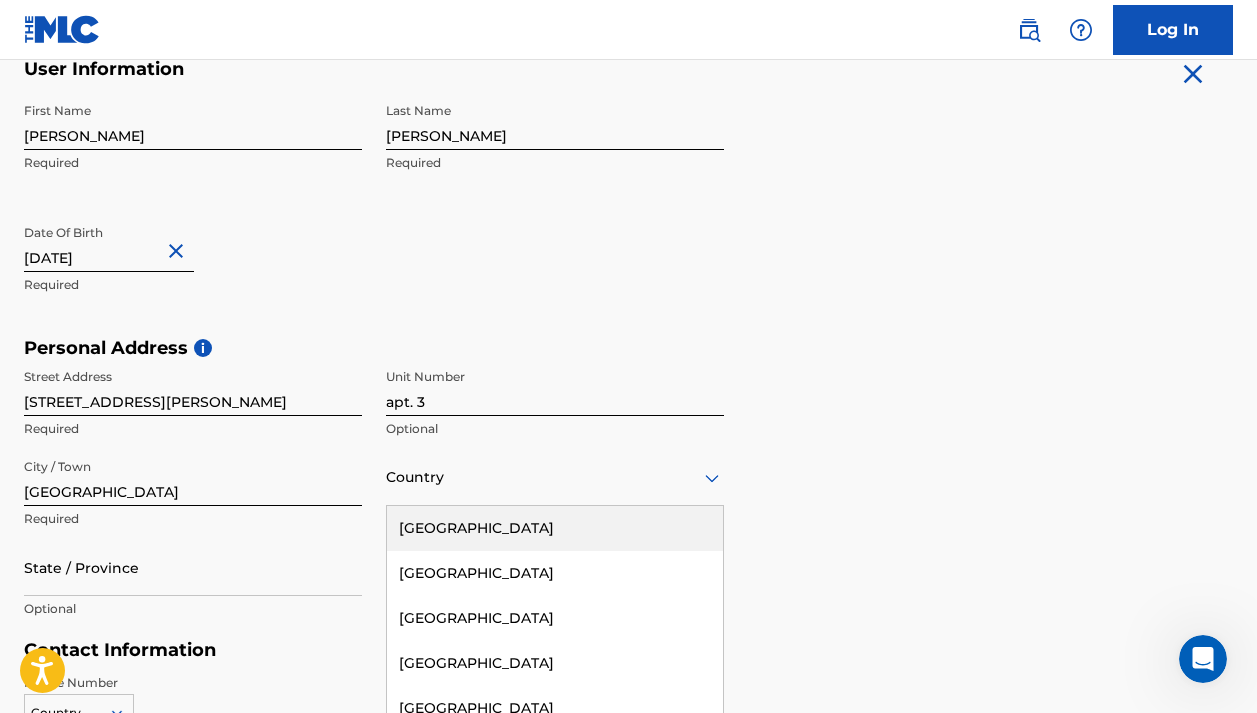 scroll, scrollTop: 504, scrollLeft: 0, axis: vertical 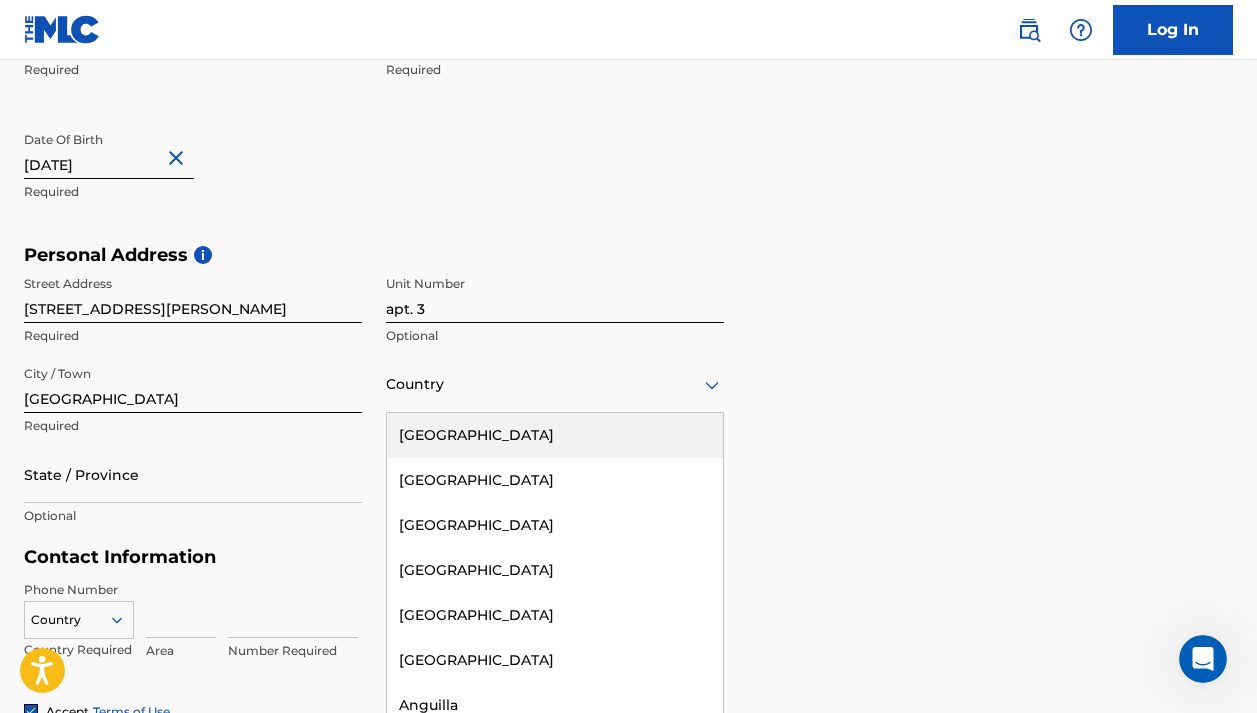 click on "[GEOGRAPHIC_DATA]" at bounding box center (555, 435) 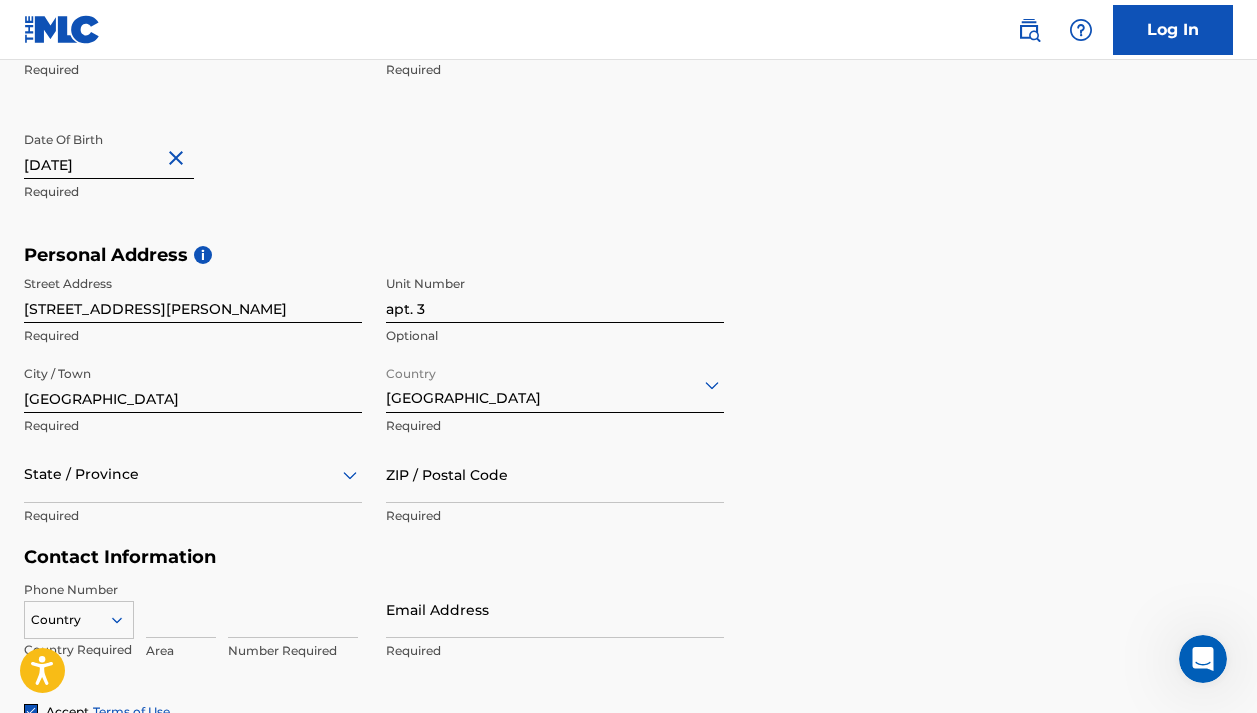 scroll, scrollTop: 594, scrollLeft: 0, axis: vertical 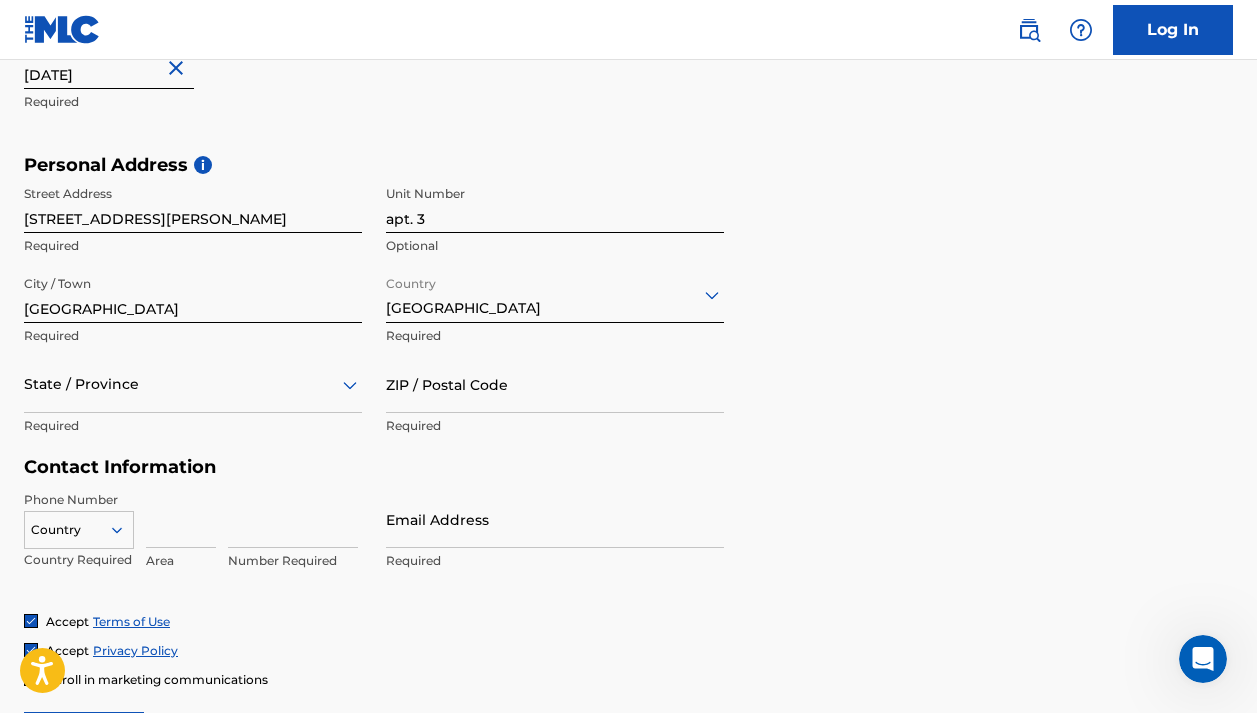 click on "State / Province" at bounding box center (193, 384) 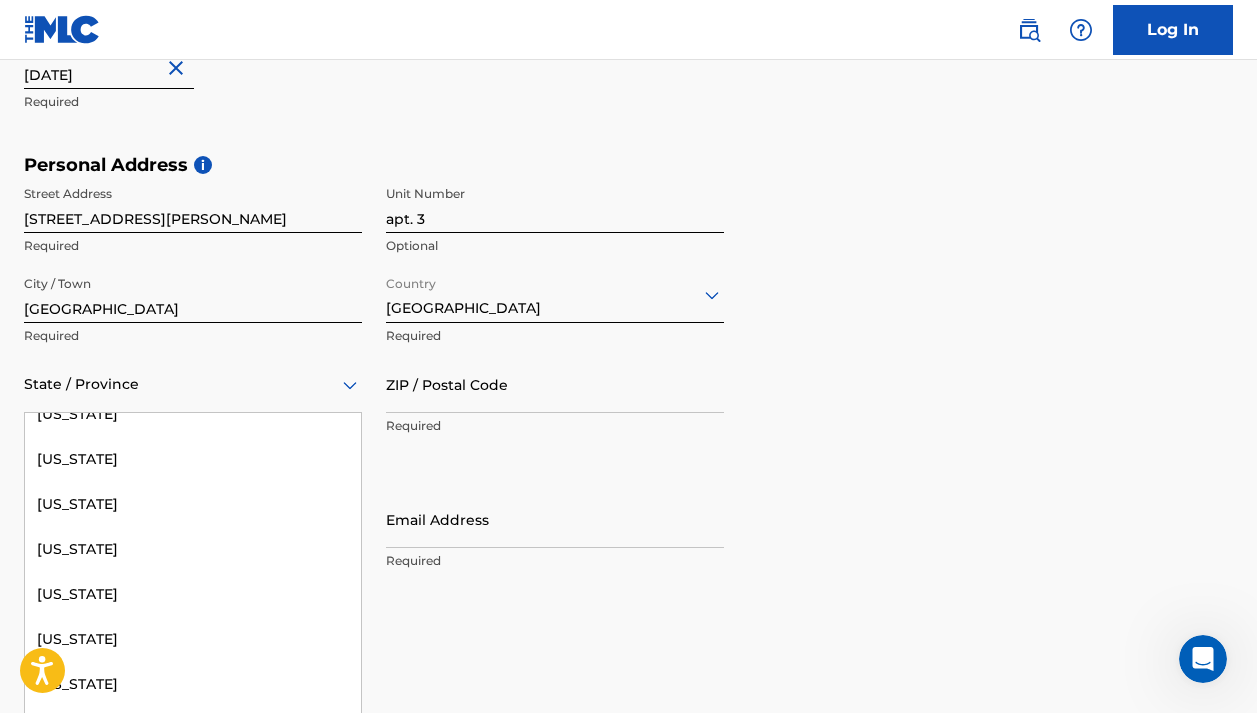 scroll, scrollTop: 663, scrollLeft: 0, axis: vertical 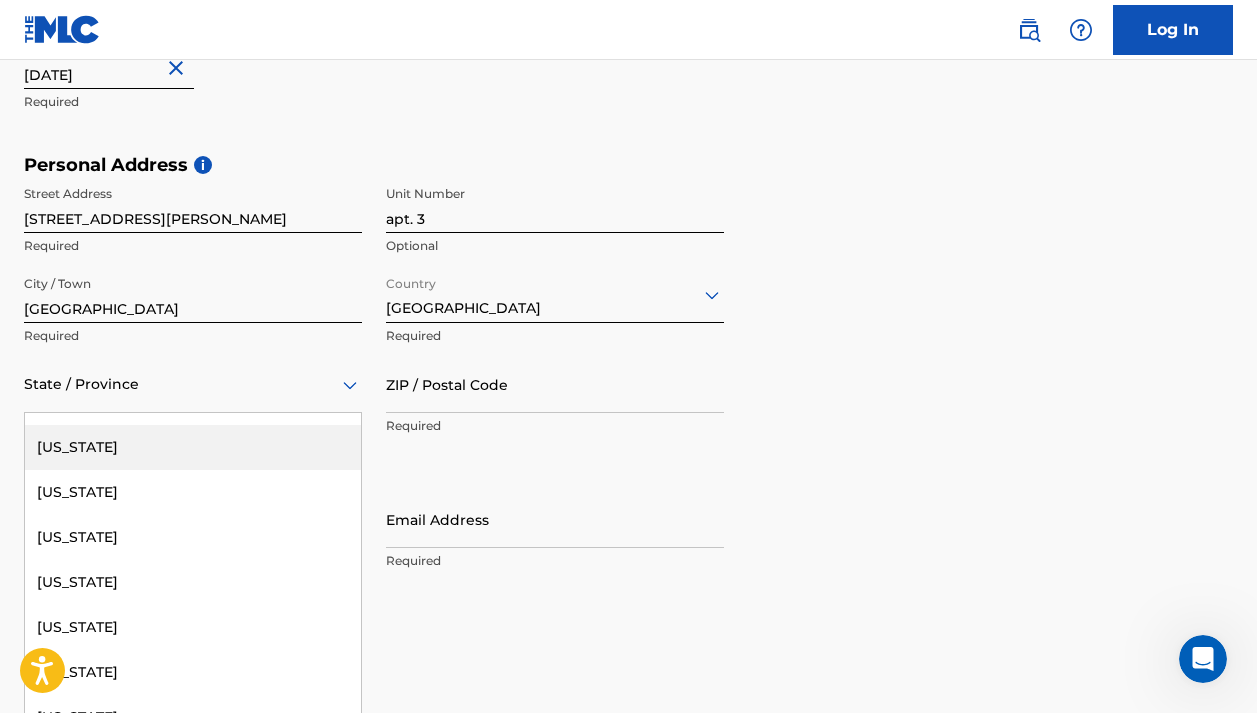 click on "[US_STATE]" at bounding box center [193, 447] 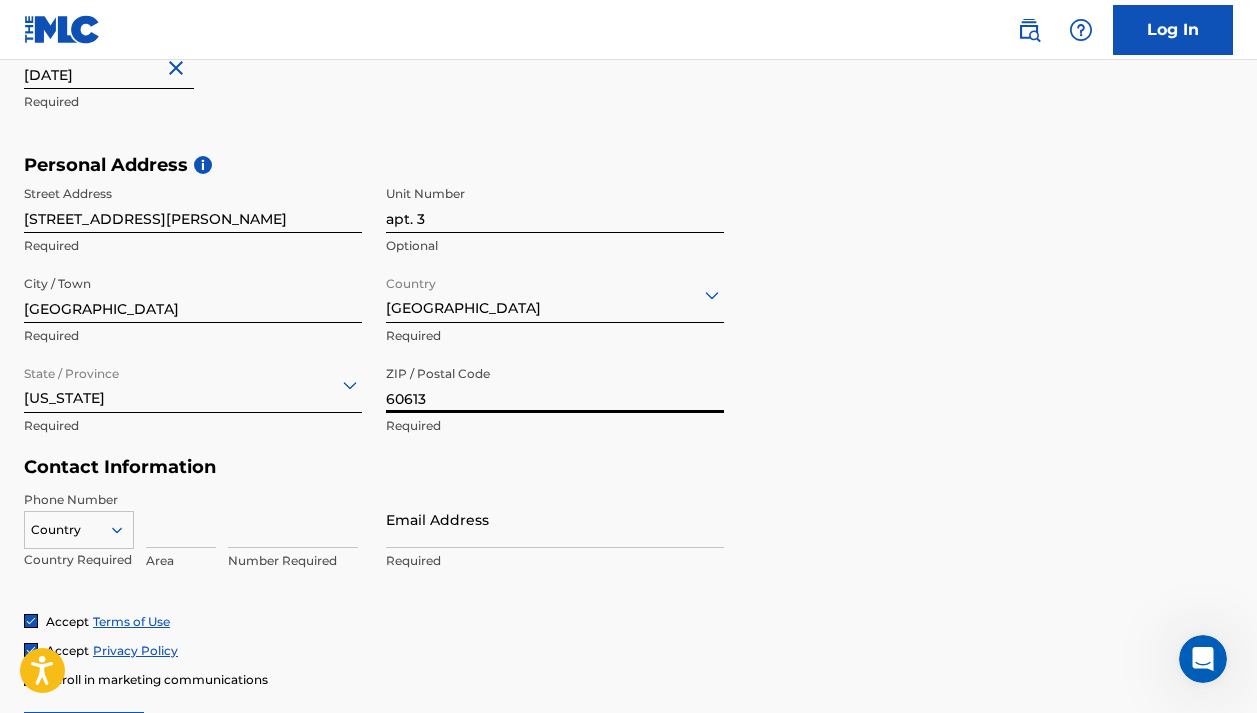 type on "60613" 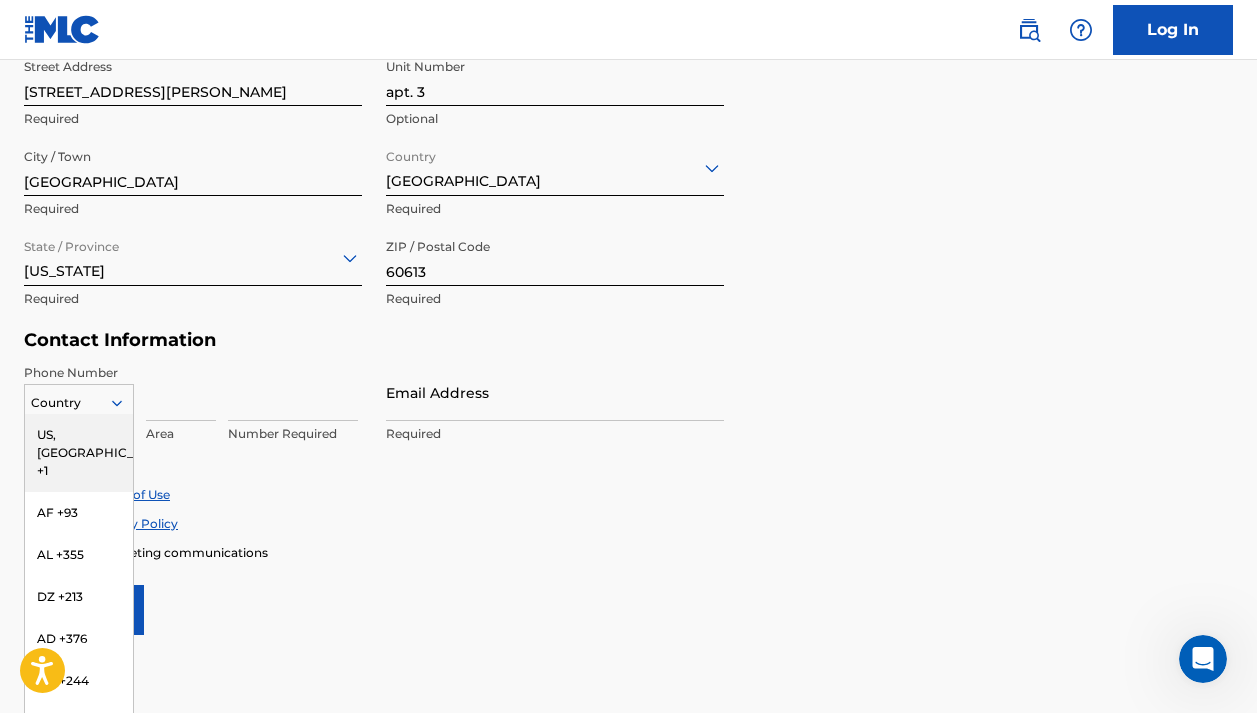 click on "US, [GEOGRAPHIC_DATA] +1" at bounding box center (79, 453) 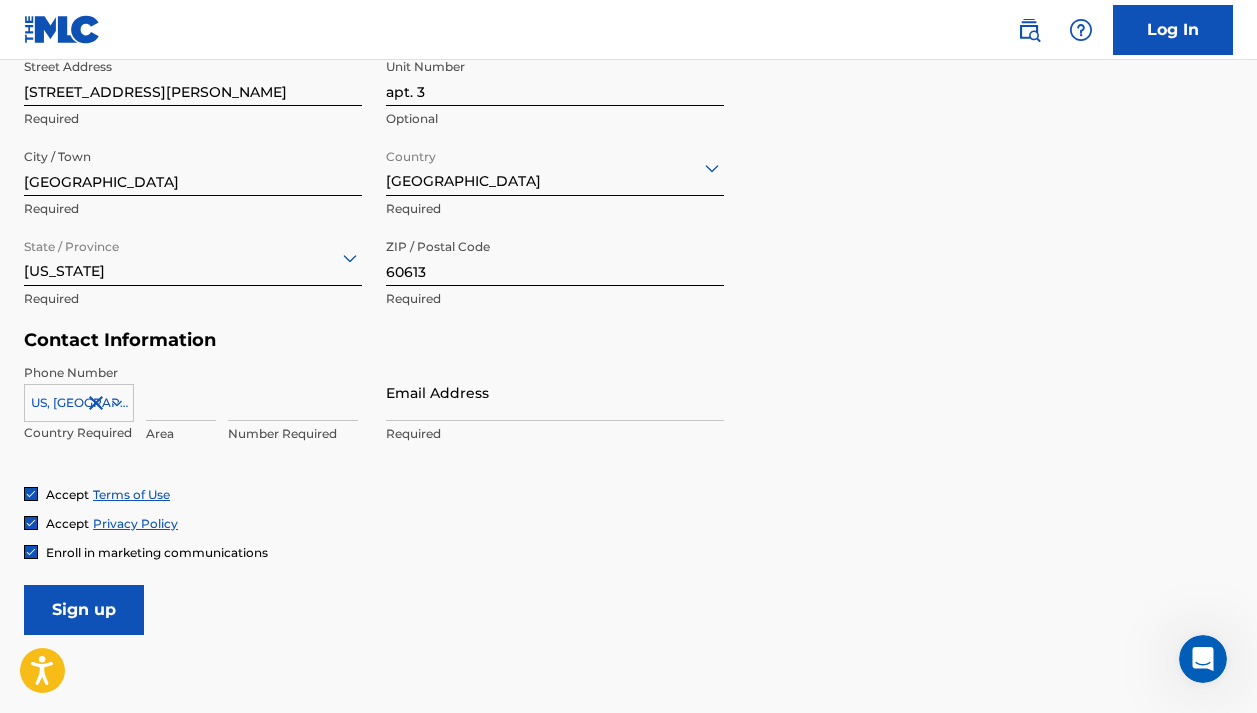 click at bounding box center (181, 392) 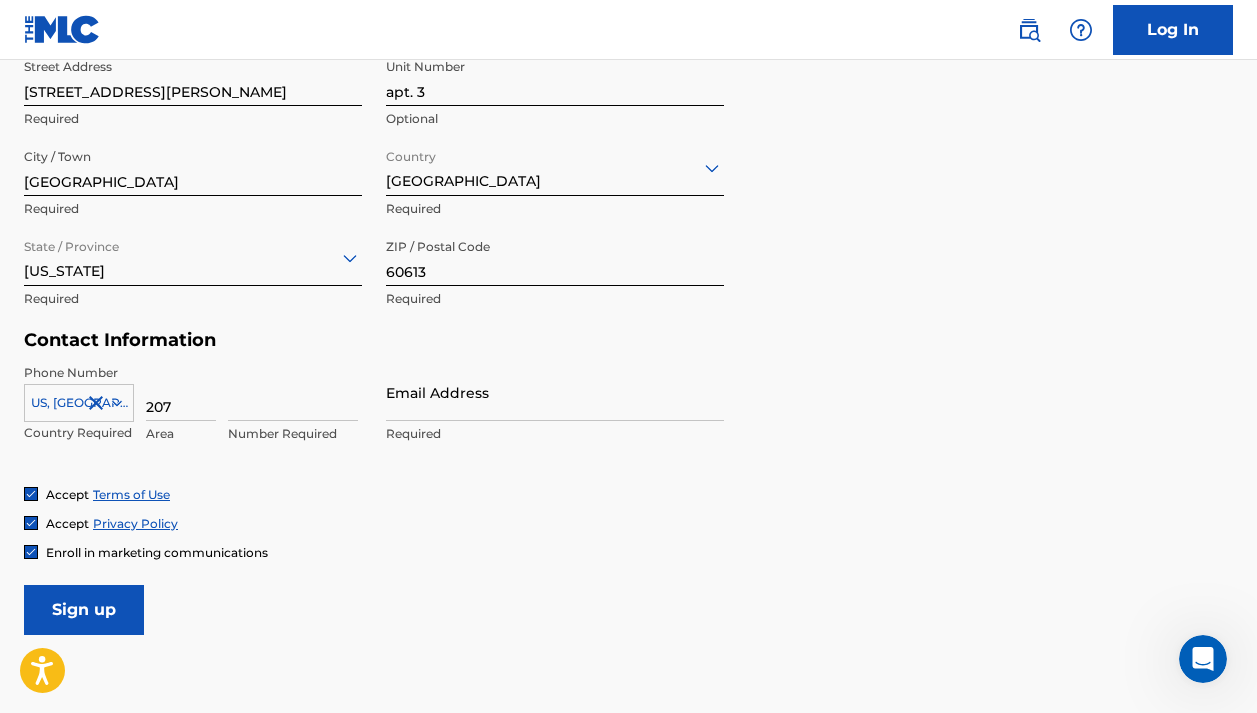 type on "207" 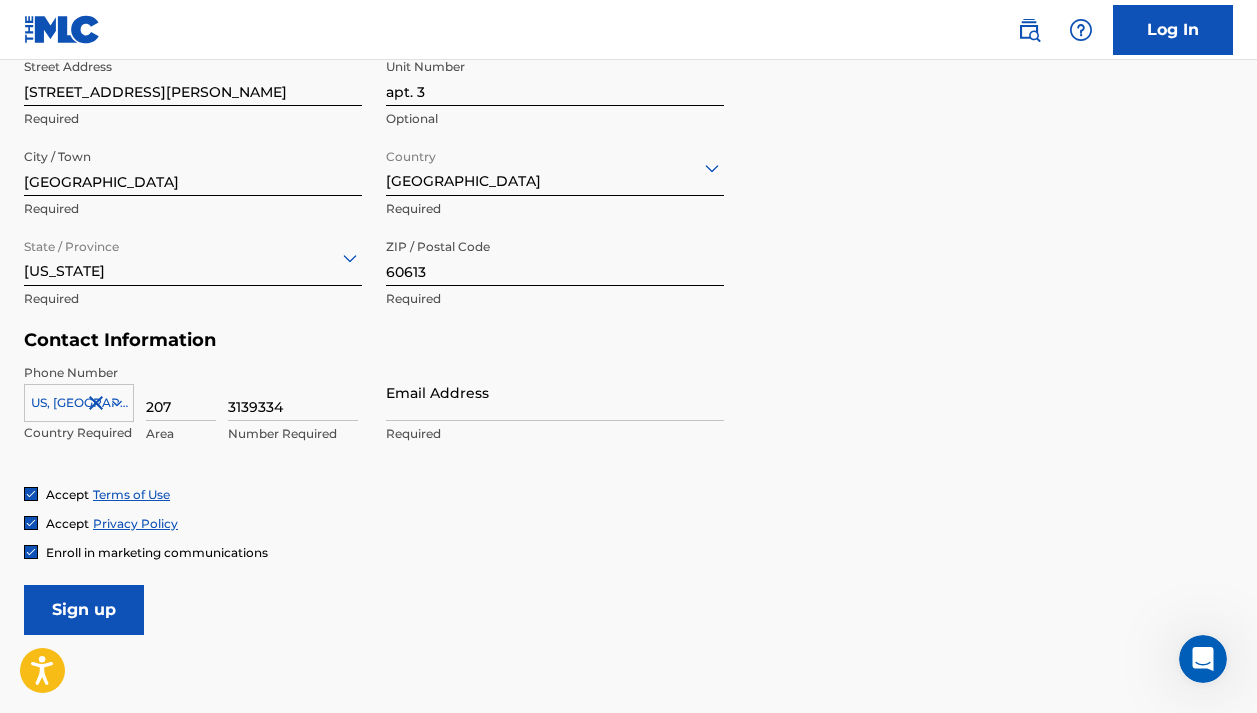 type on "3139334" 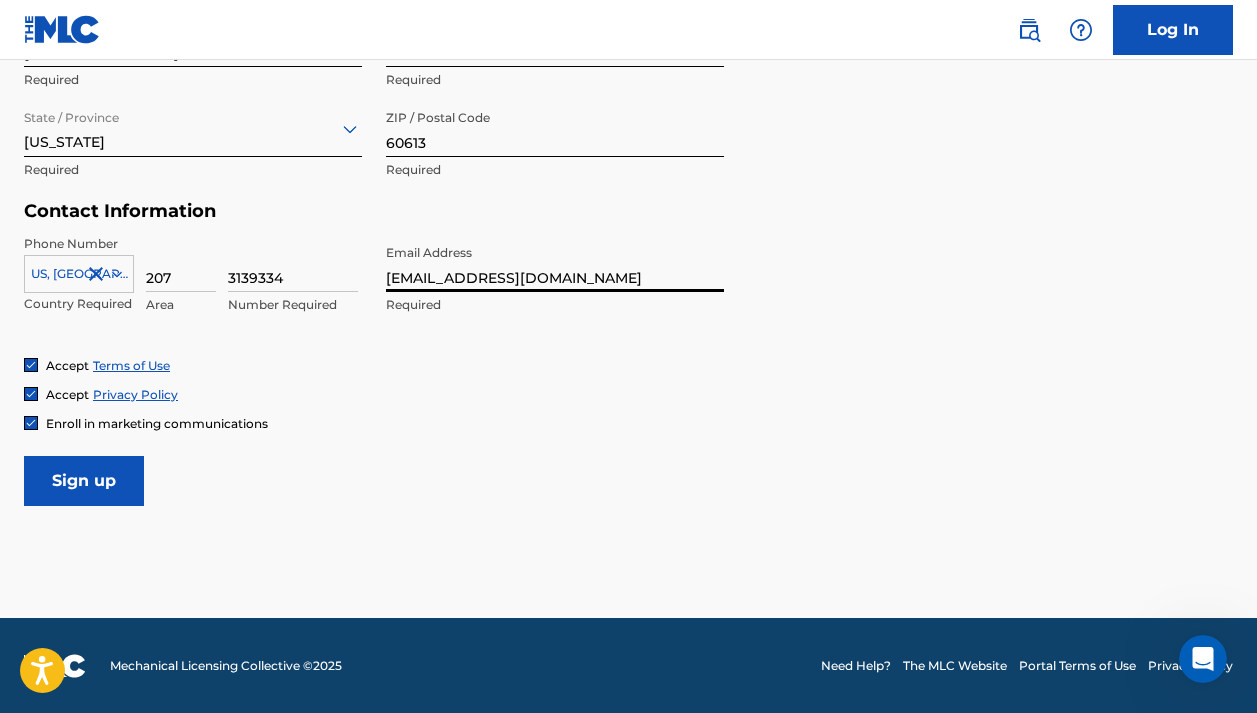 scroll, scrollTop: 849, scrollLeft: 0, axis: vertical 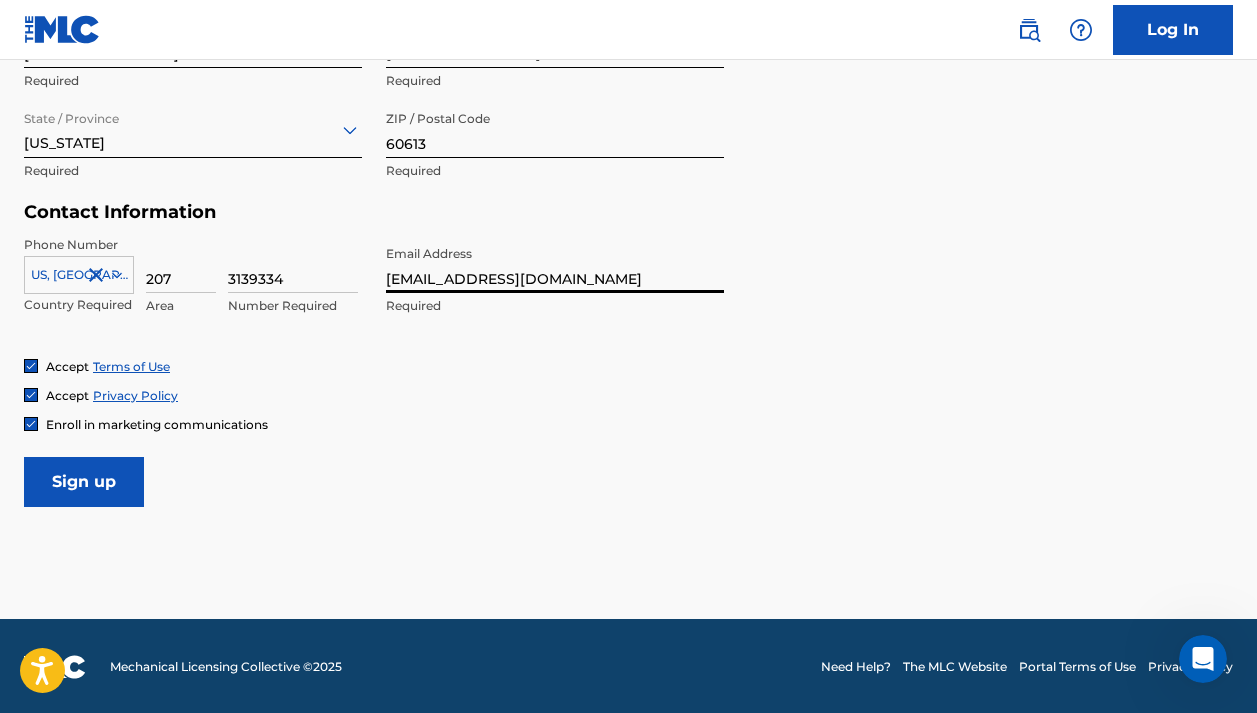 type on "[EMAIL_ADDRESS][DOMAIN_NAME]" 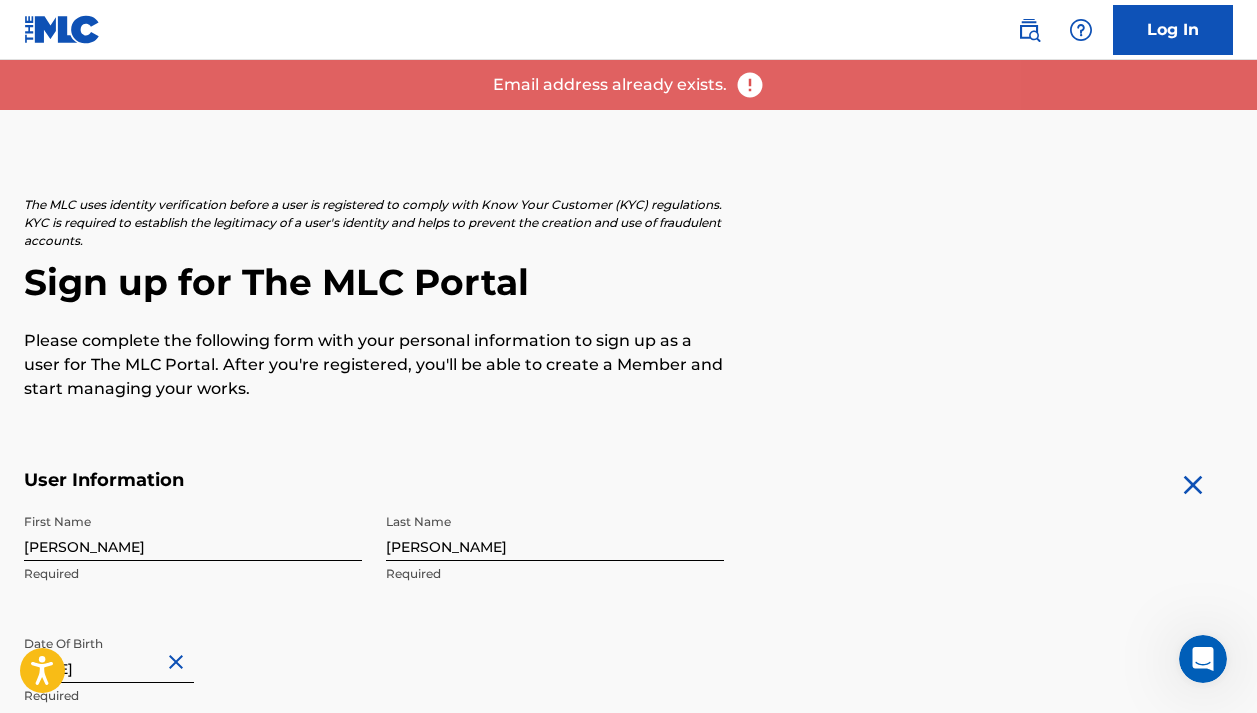 scroll, scrollTop: 0, scrollLeft: 0, axis: both 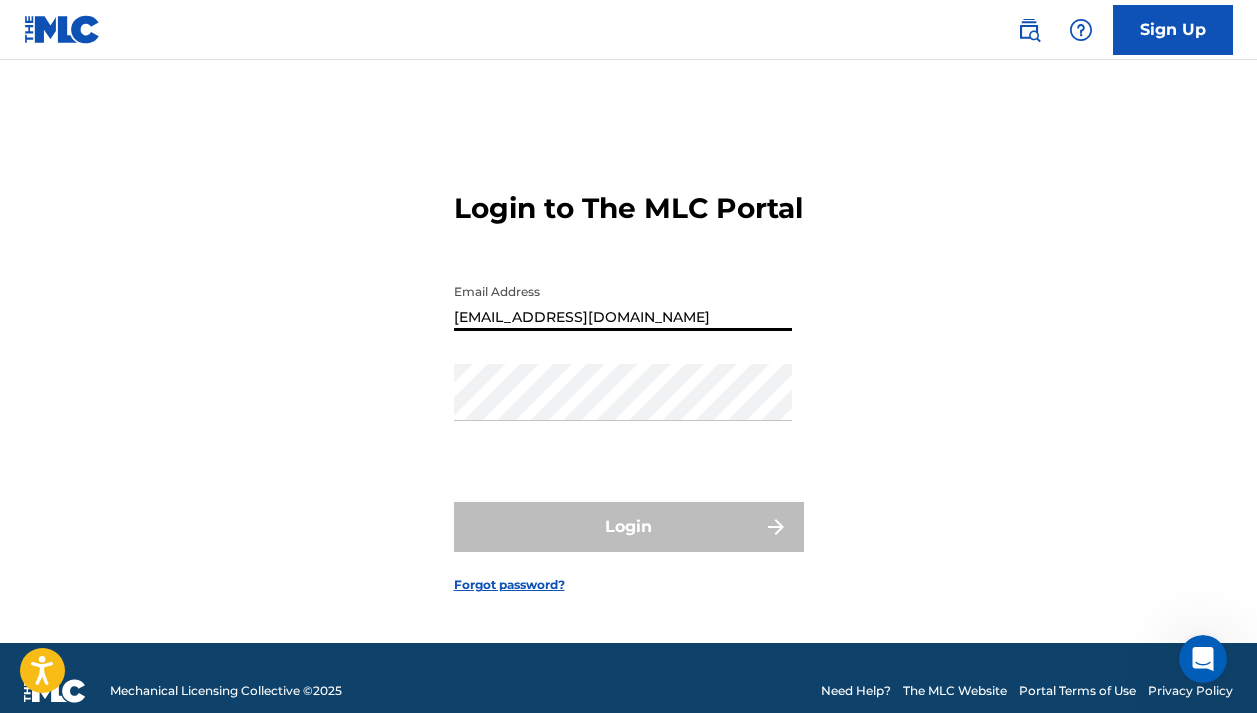 type on "[EMAIL_ADDRESS][DOMAIN_NAME]" 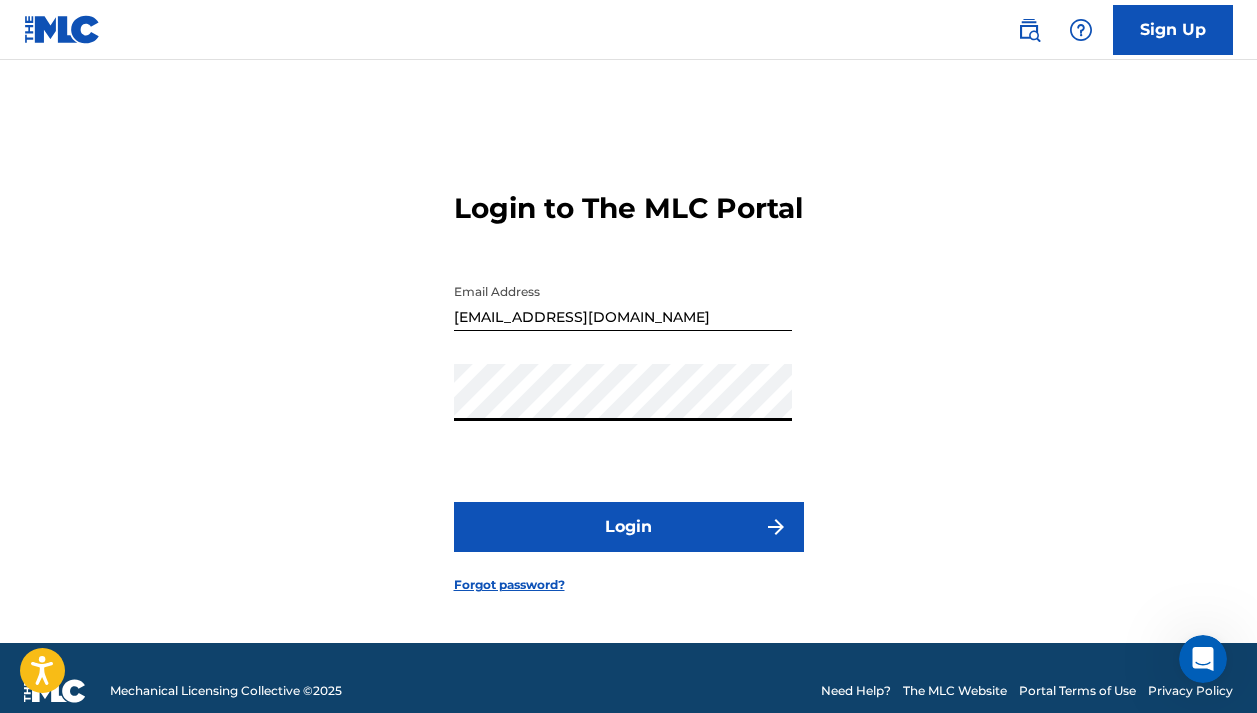 click on "Login" at bounding box center (629, 527) 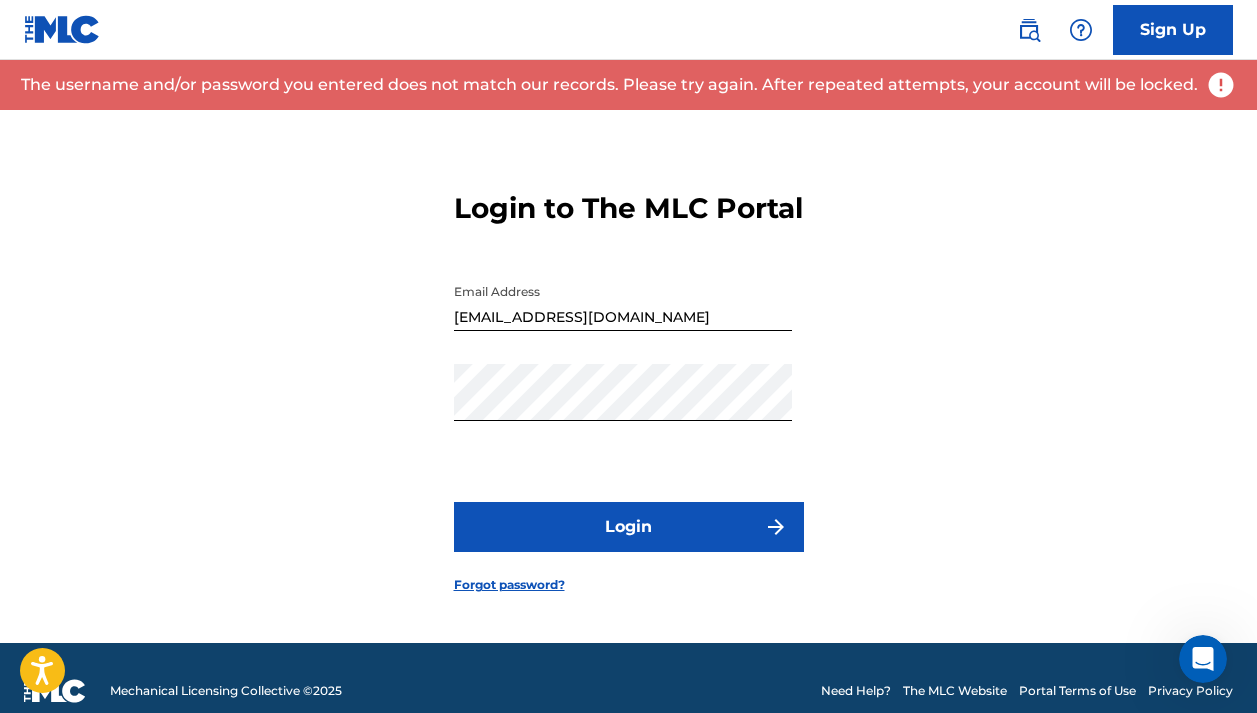 click on "Password" at bounding box center [623, 409] 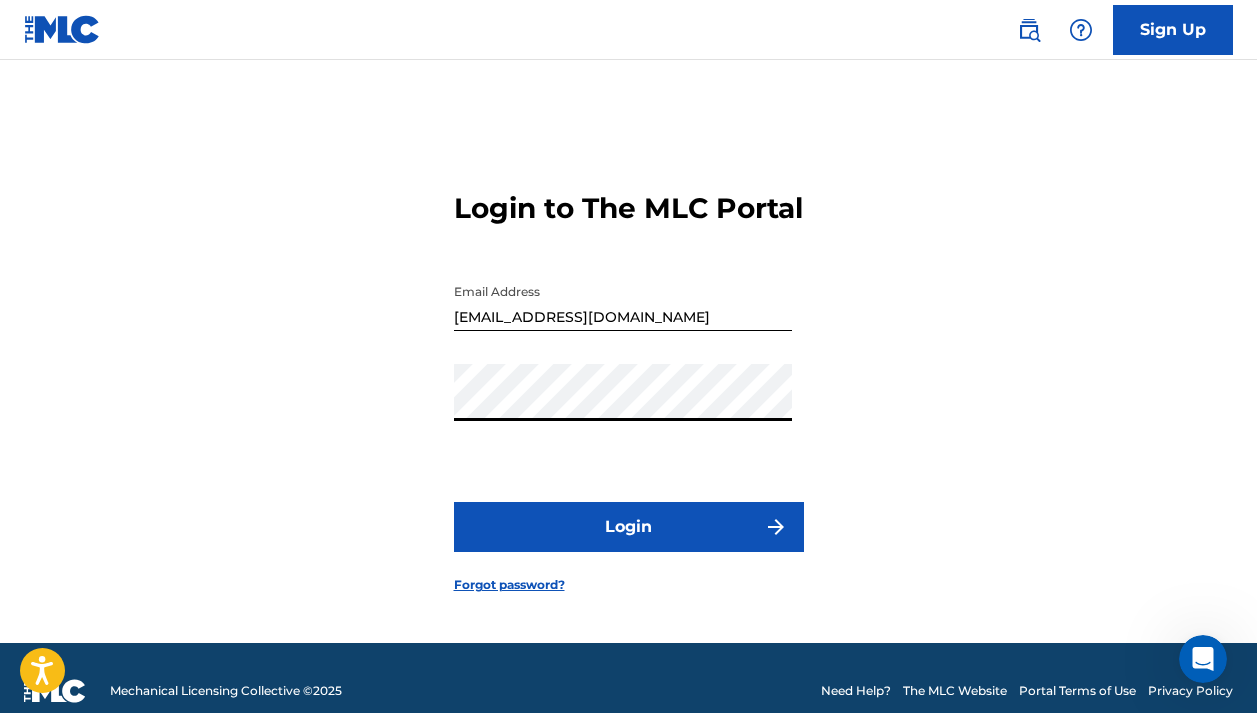 click on "Login" at bounding box center (629, 527) 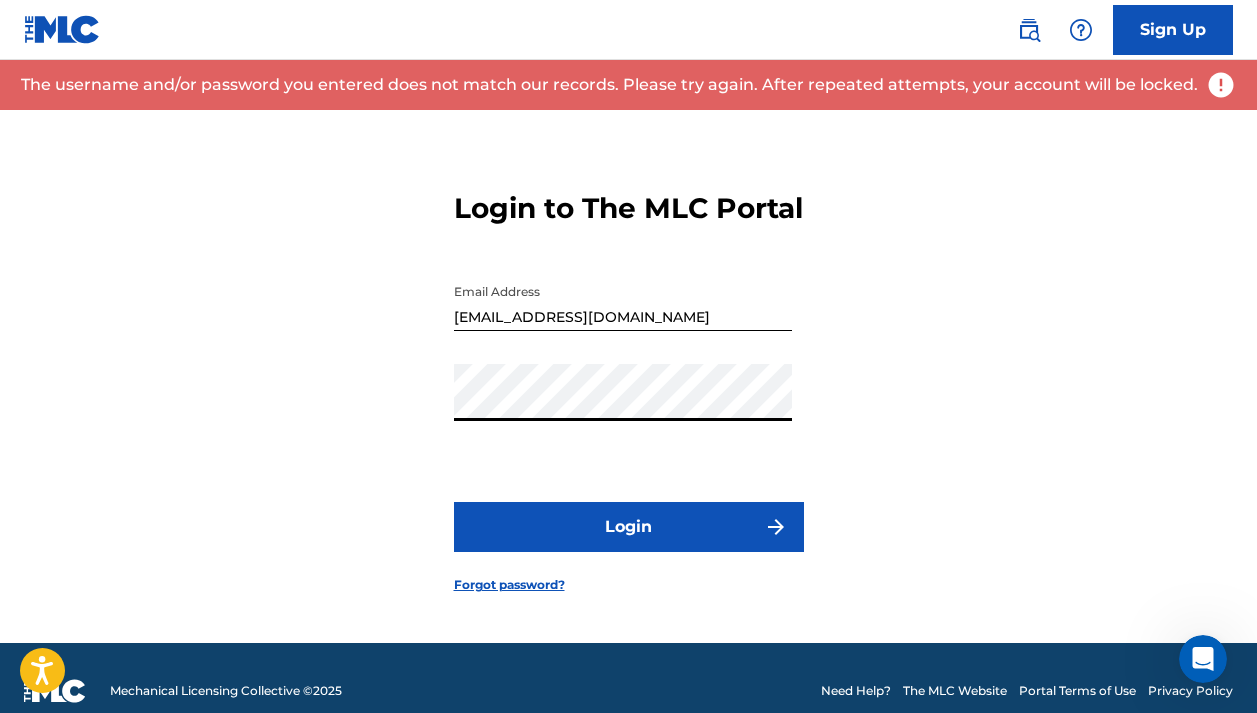 click on "Login" at bounding box center [629, 527] 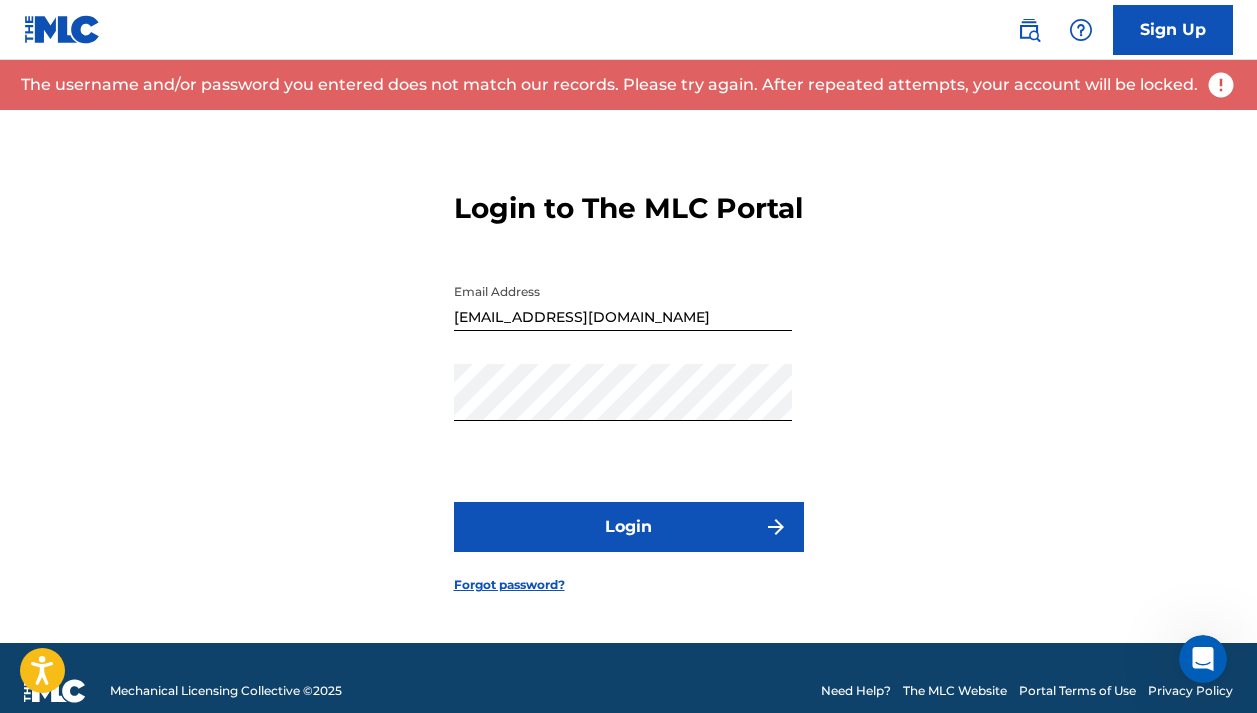 click on "Forgot password?" at bounding box center (509, 585) 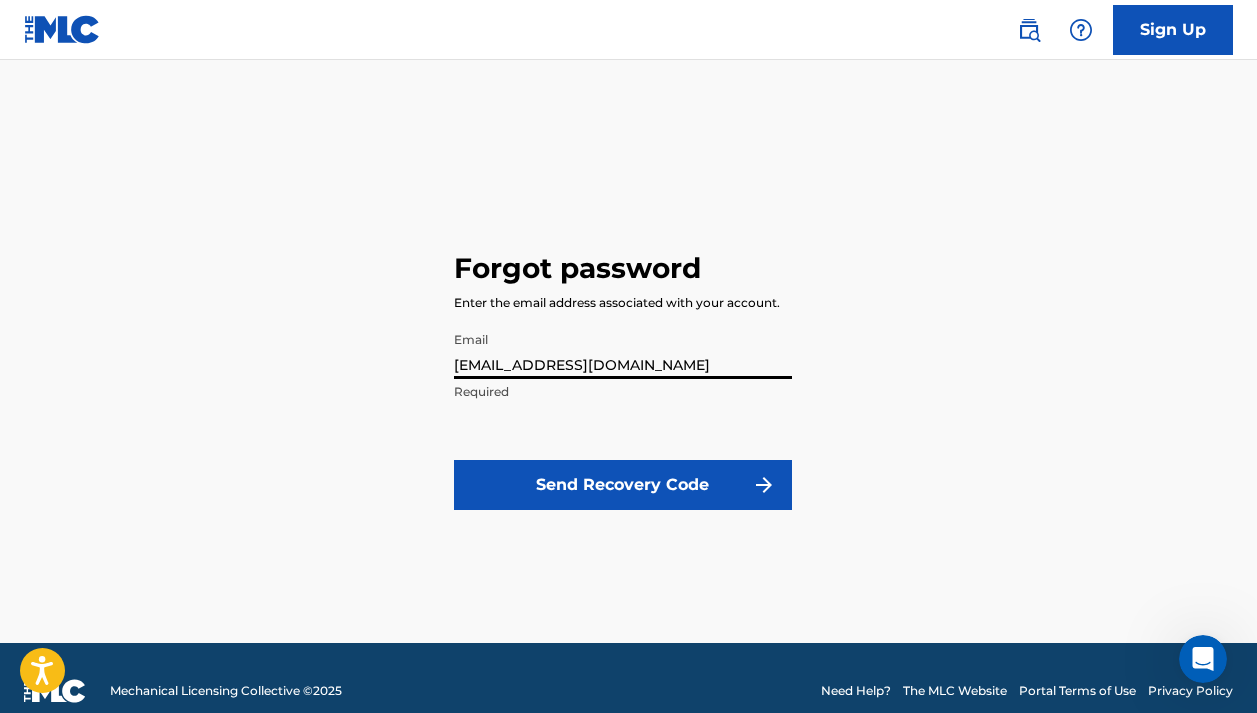 type on "[EMAIL_ADDRESS][DOMAIN_NAME]" 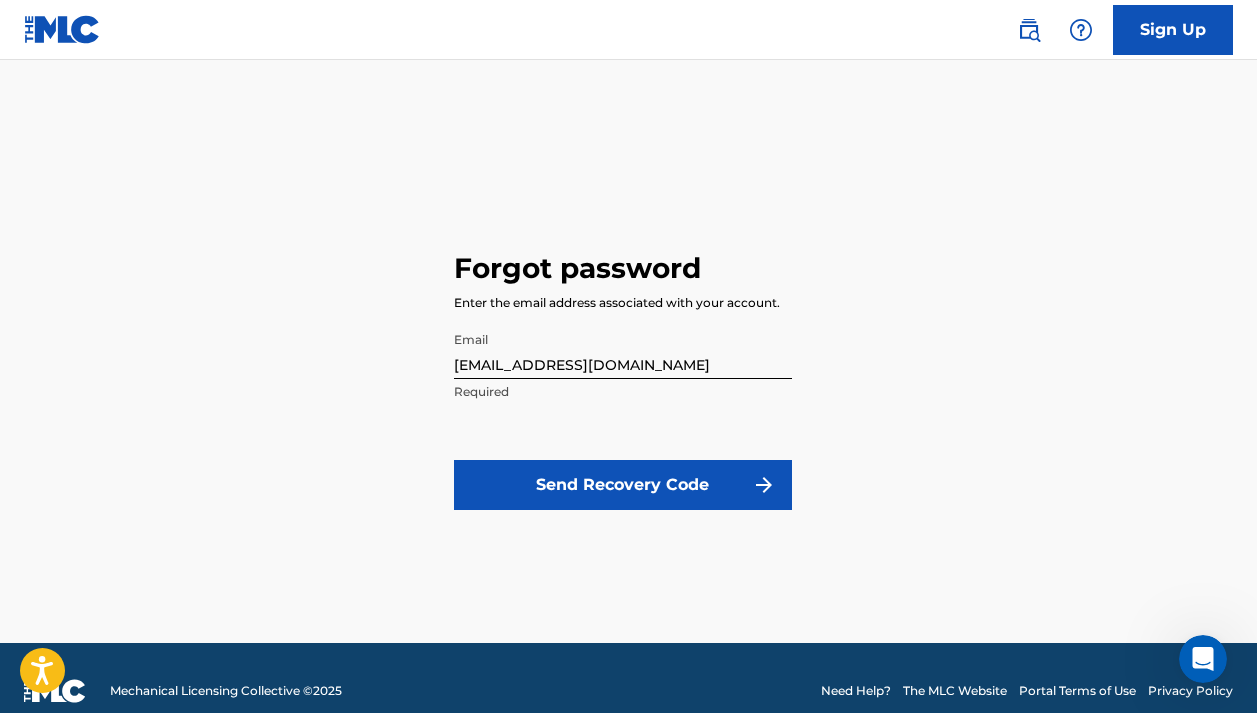 click on "Send Recovery Code" at bounding box center (623, 485) 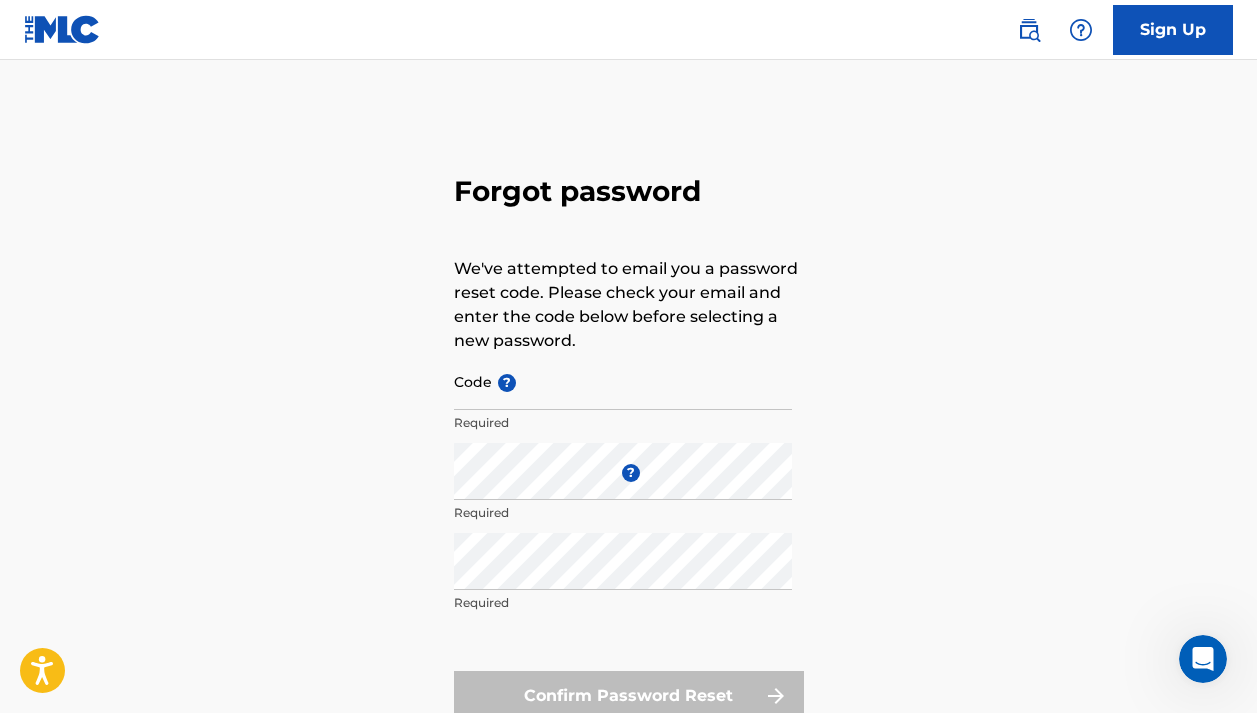 click on "Code ?" at bounding box center [623, 381] 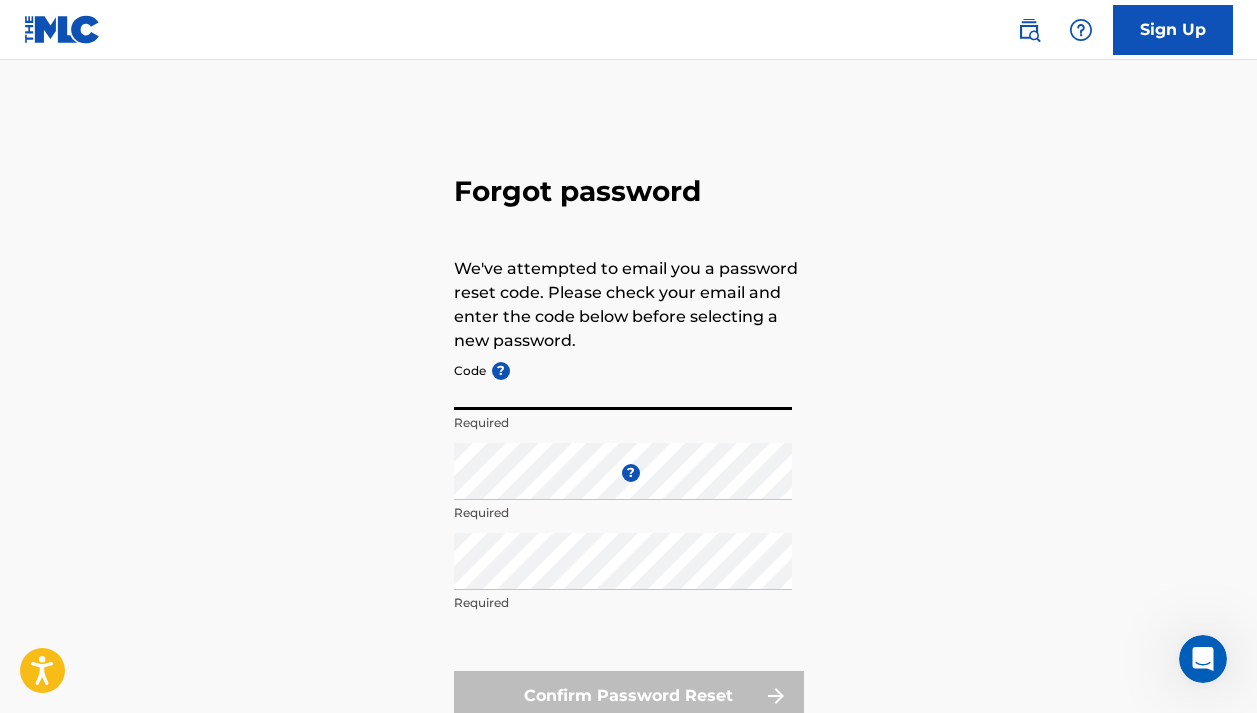 paste on "FP_c011e60660de5a42e54a84df0bc1" 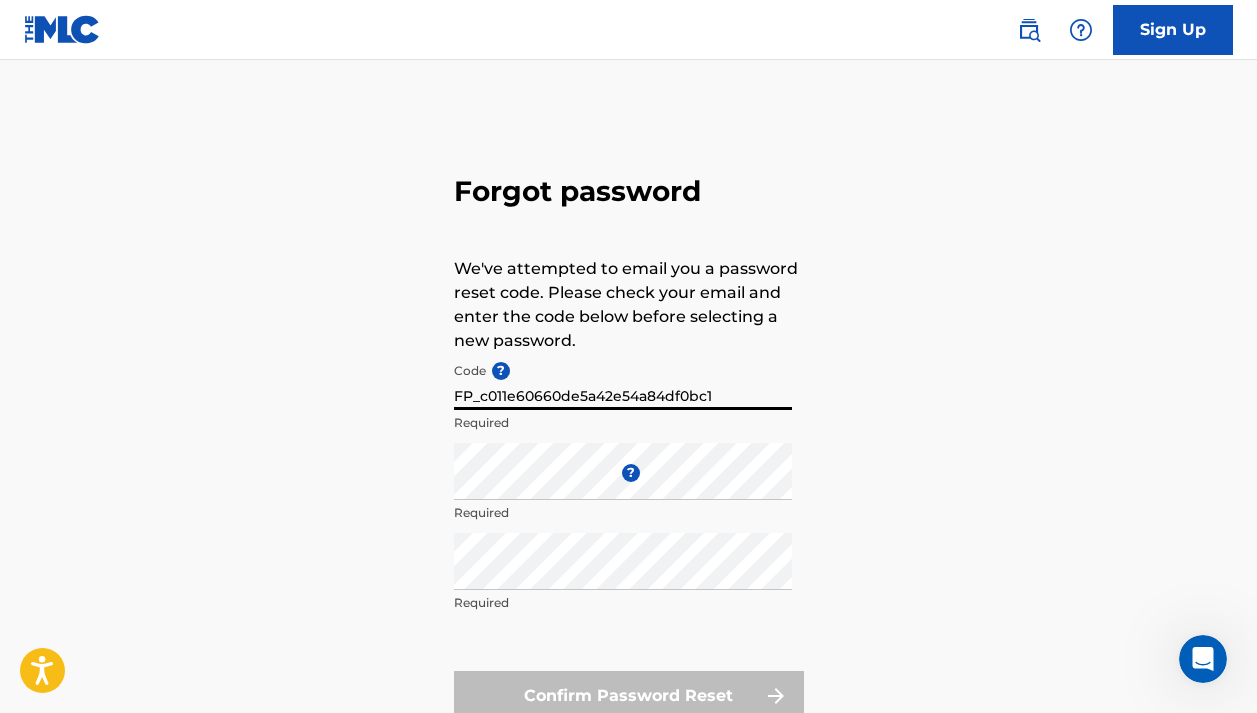 type on "FP_c011e60660de5a42e54a84df0bc1" 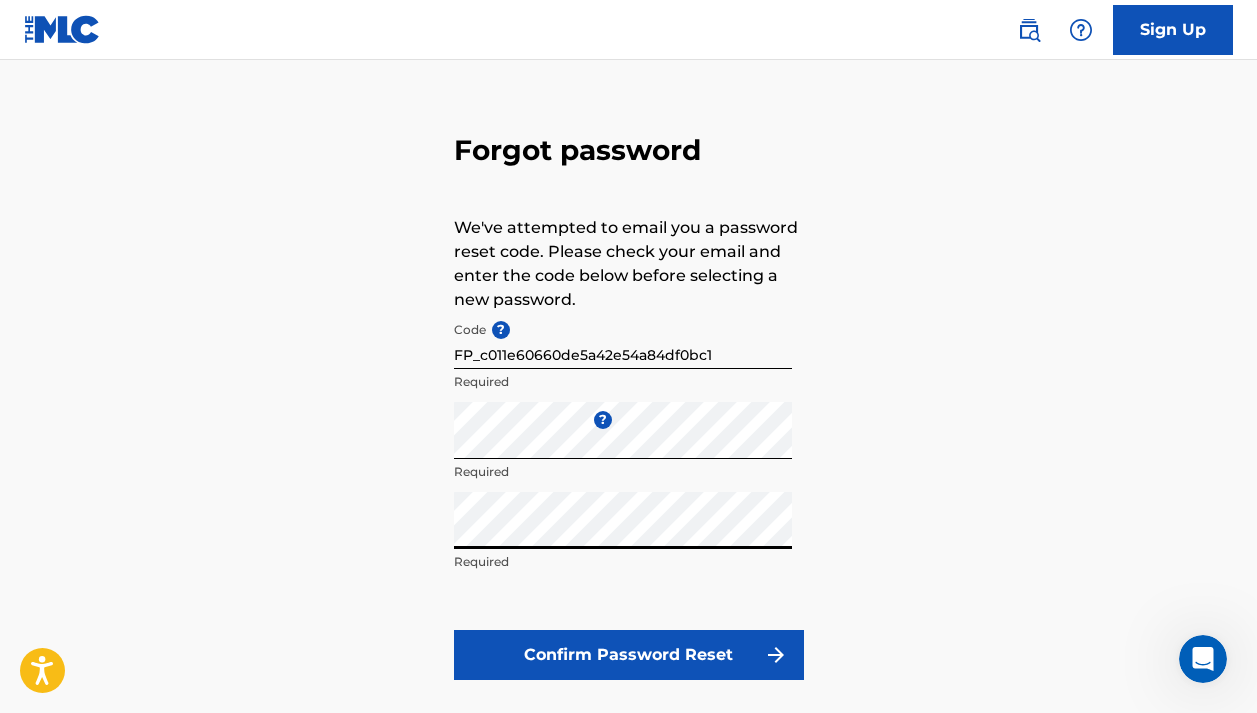 scroll, scrollTop: 52, scrollLeft: 0, axis: vertical 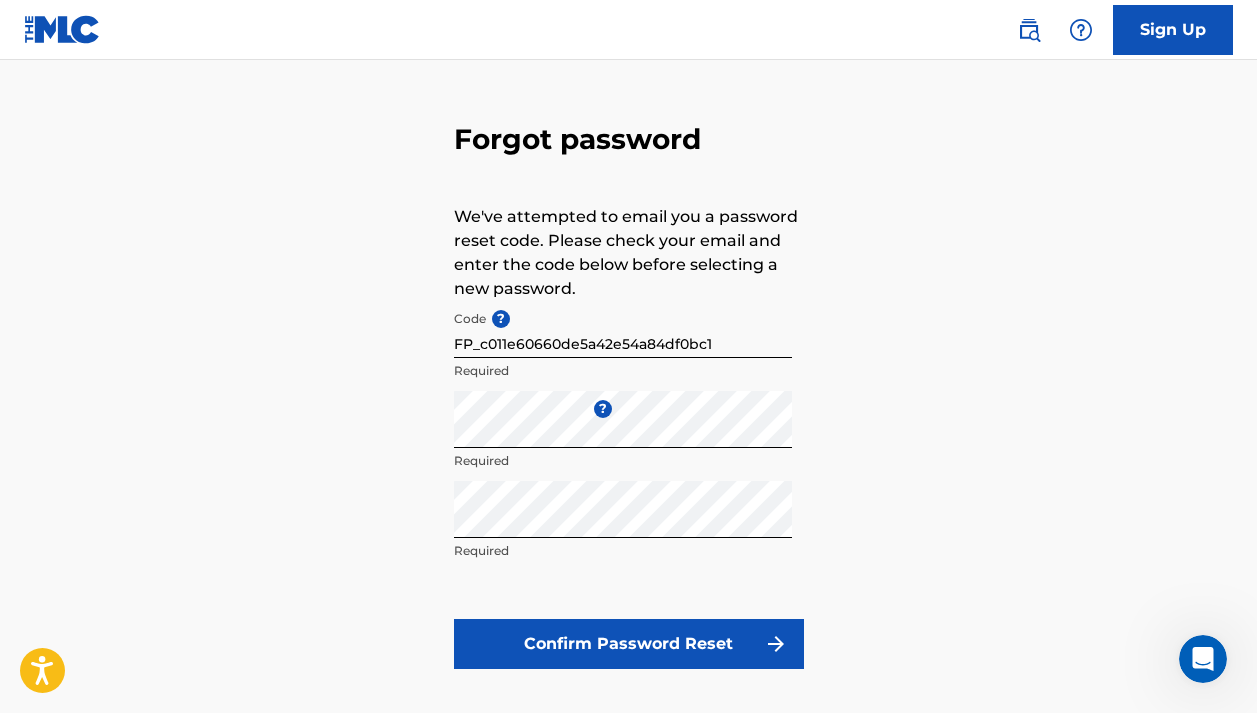 click on "Confirm Password Reset" at bounding box center [629, 644] 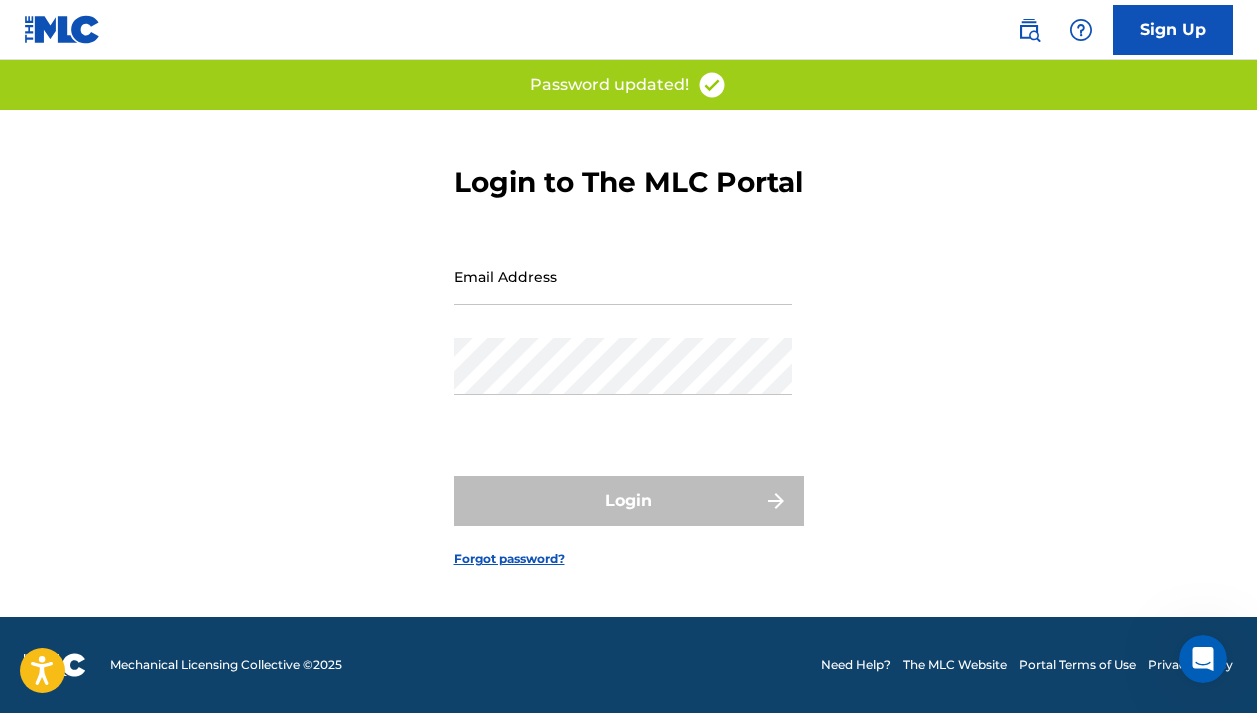 scroll, scrollTop: 0, scrollLeft: 0, axis: both 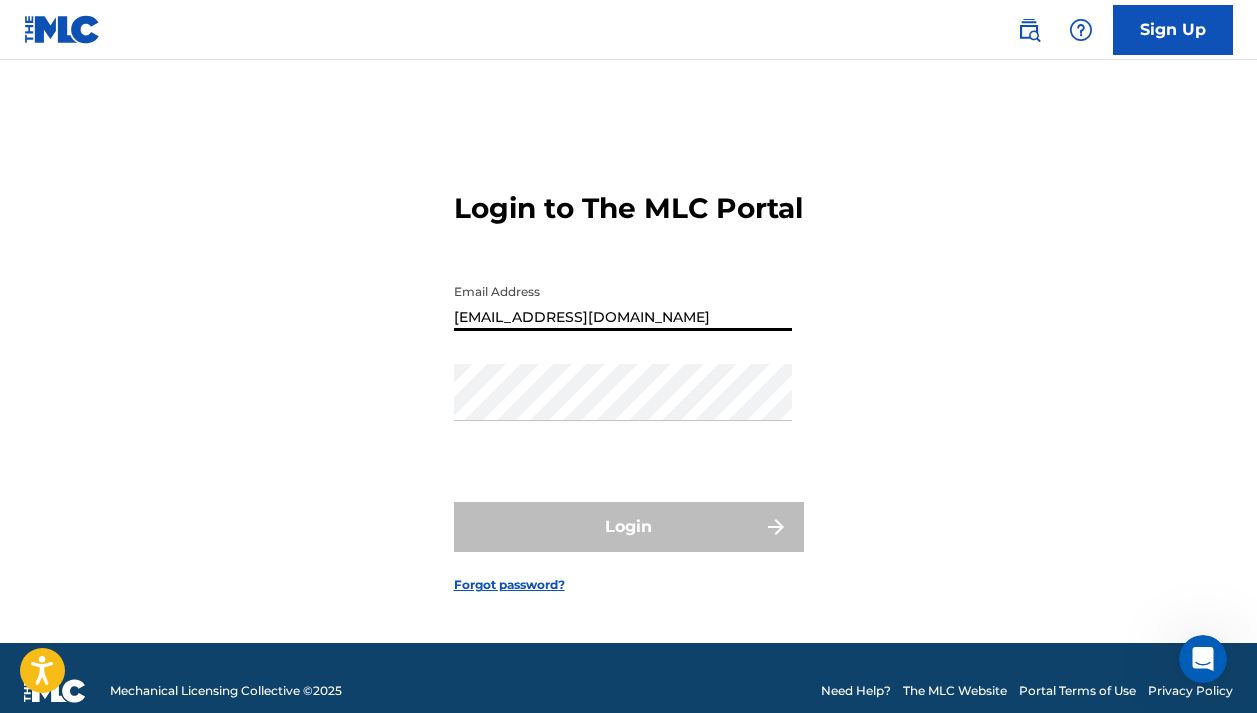 type on "[EMAIL_ADDRESS][DOMAIN_NAME]" 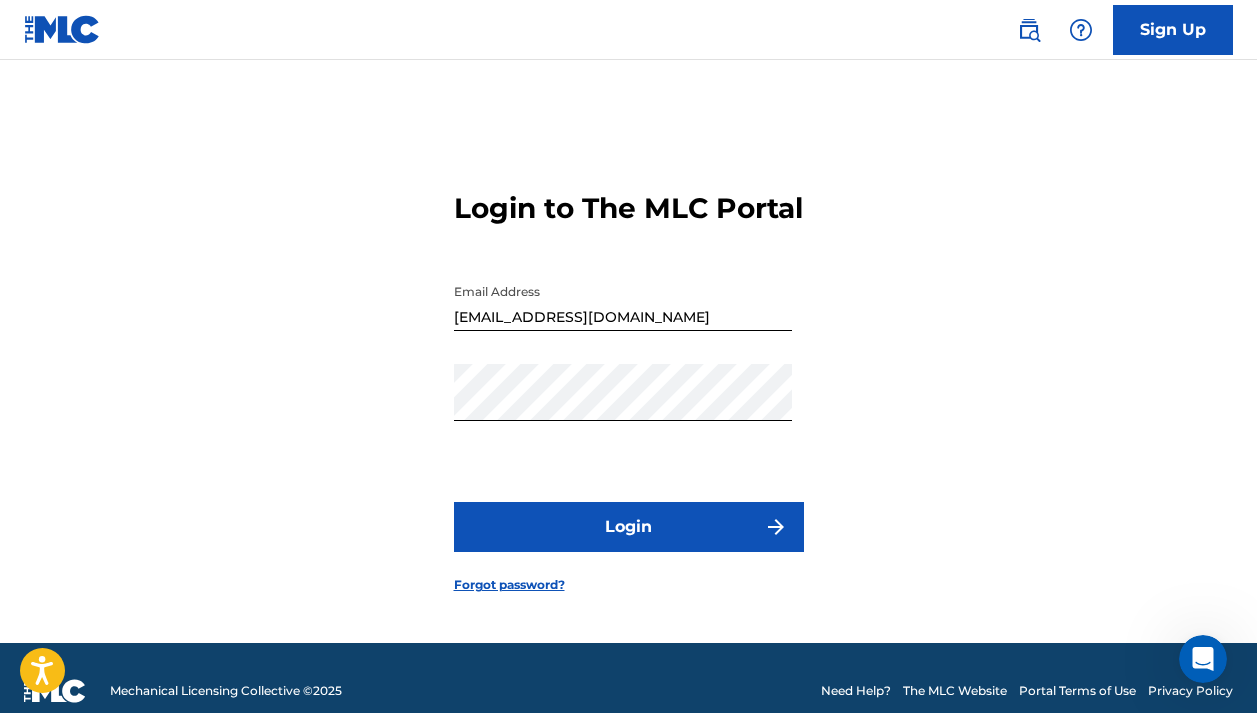 click on "Login" at bounding box center (629, 527) 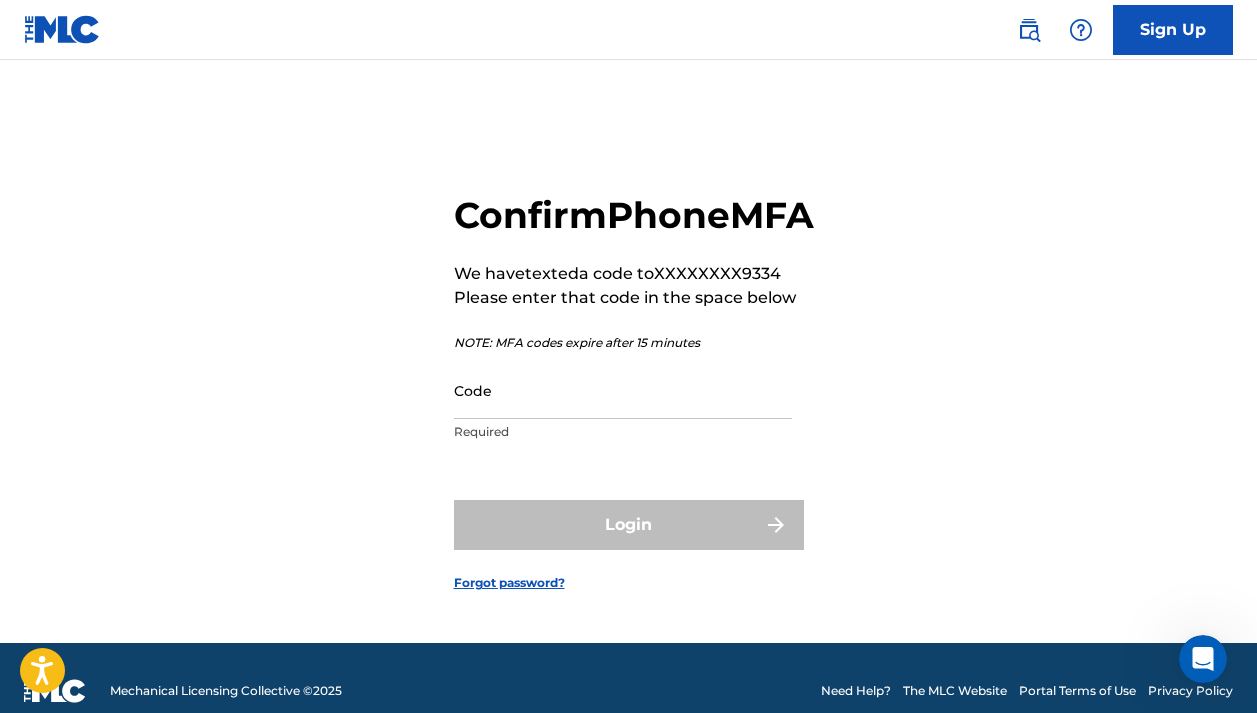 click on "Code" at bounding box center [623, 390] 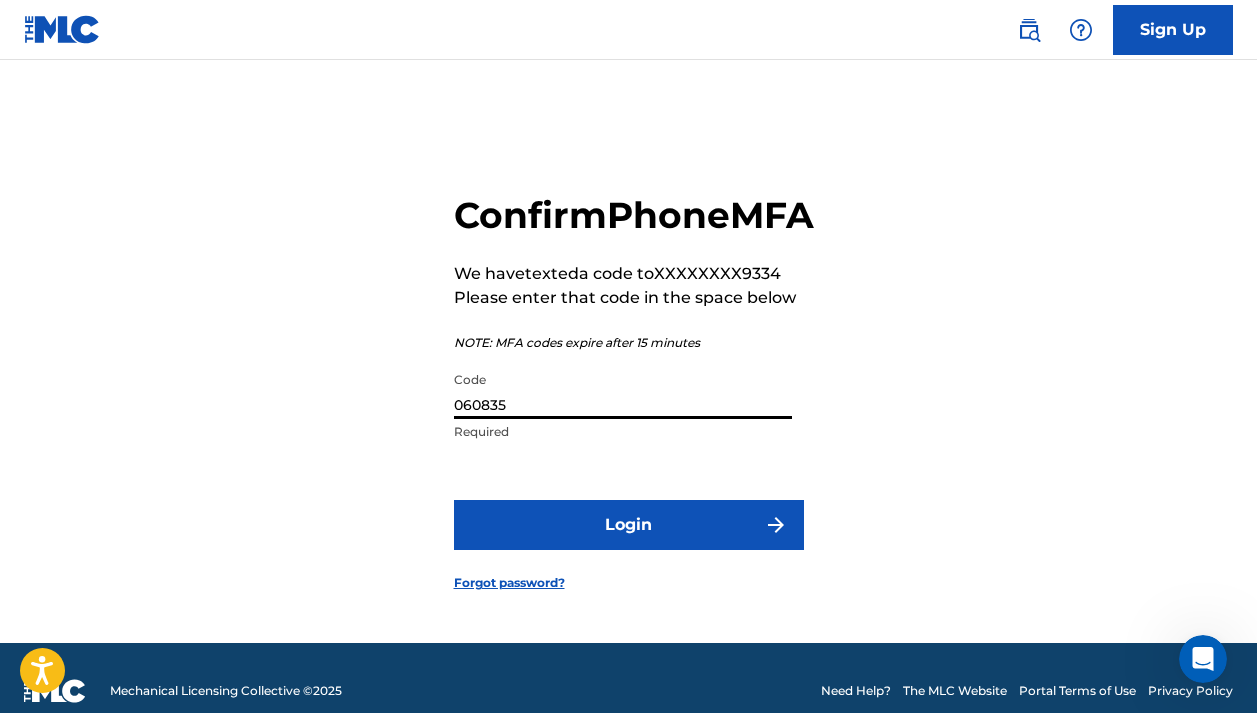 type on "060835" 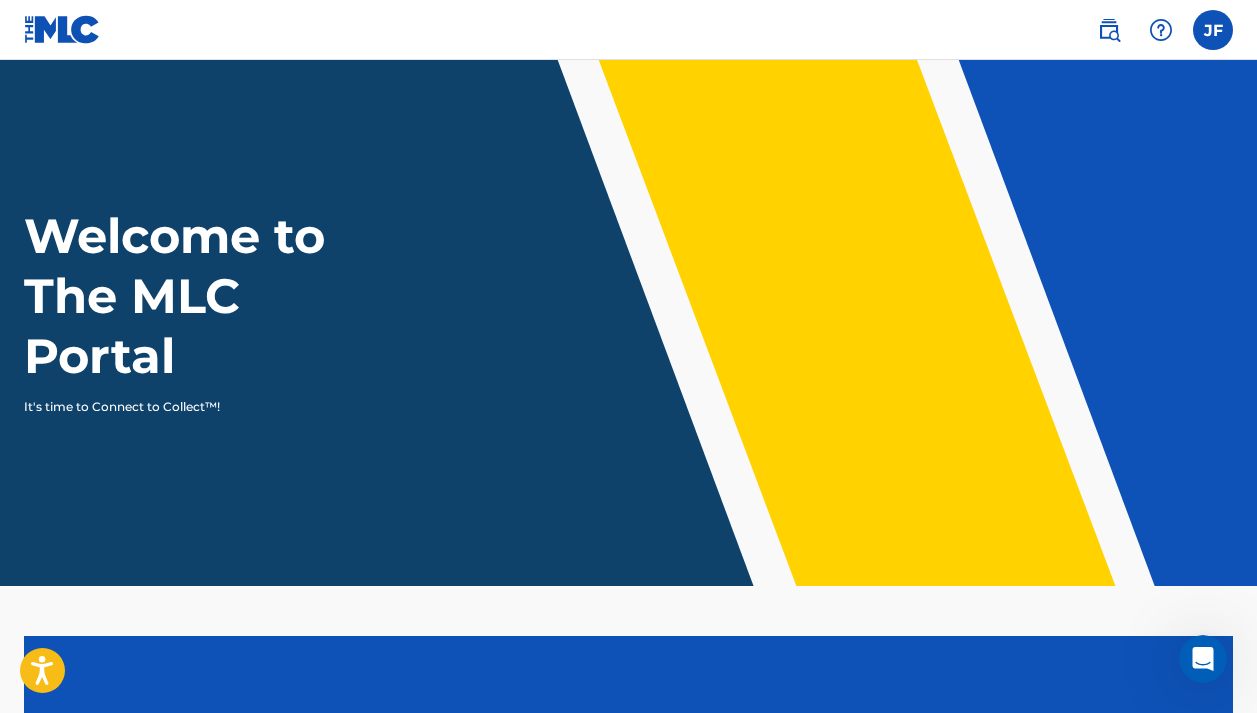 scroll, scrollTop: 0, scrollLeft: 0, axis: both 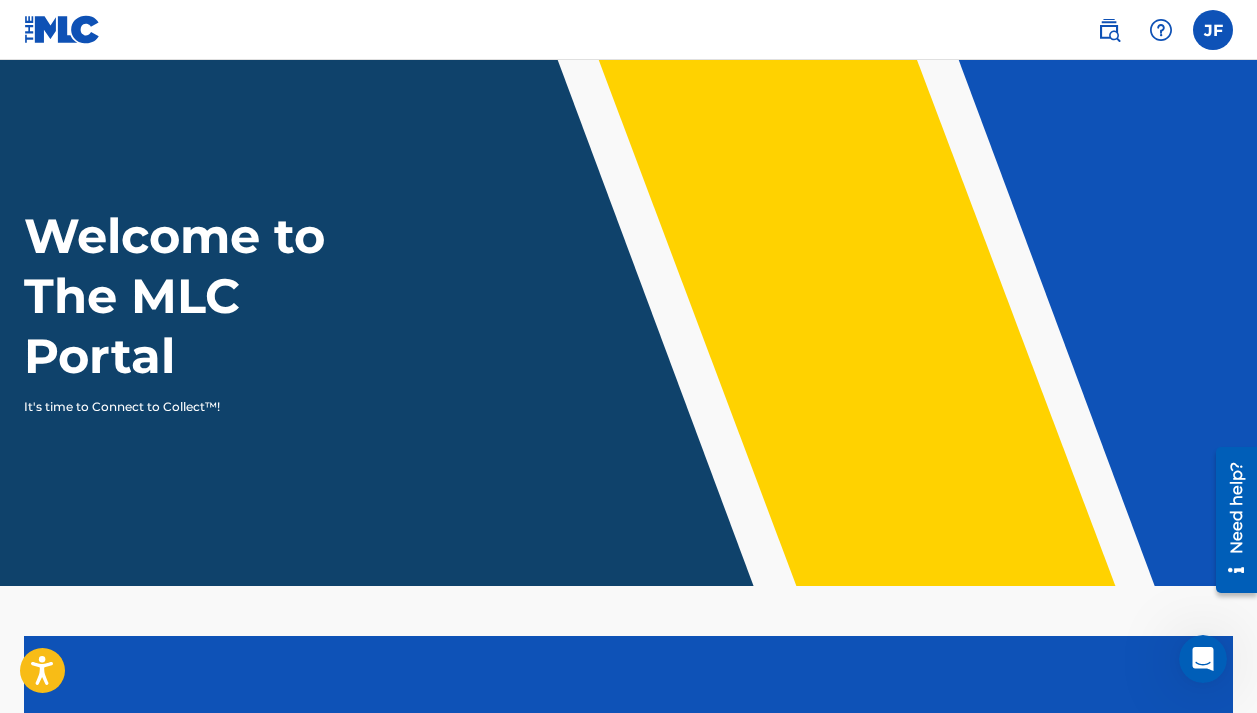 click at bounding box center (1213, 30) 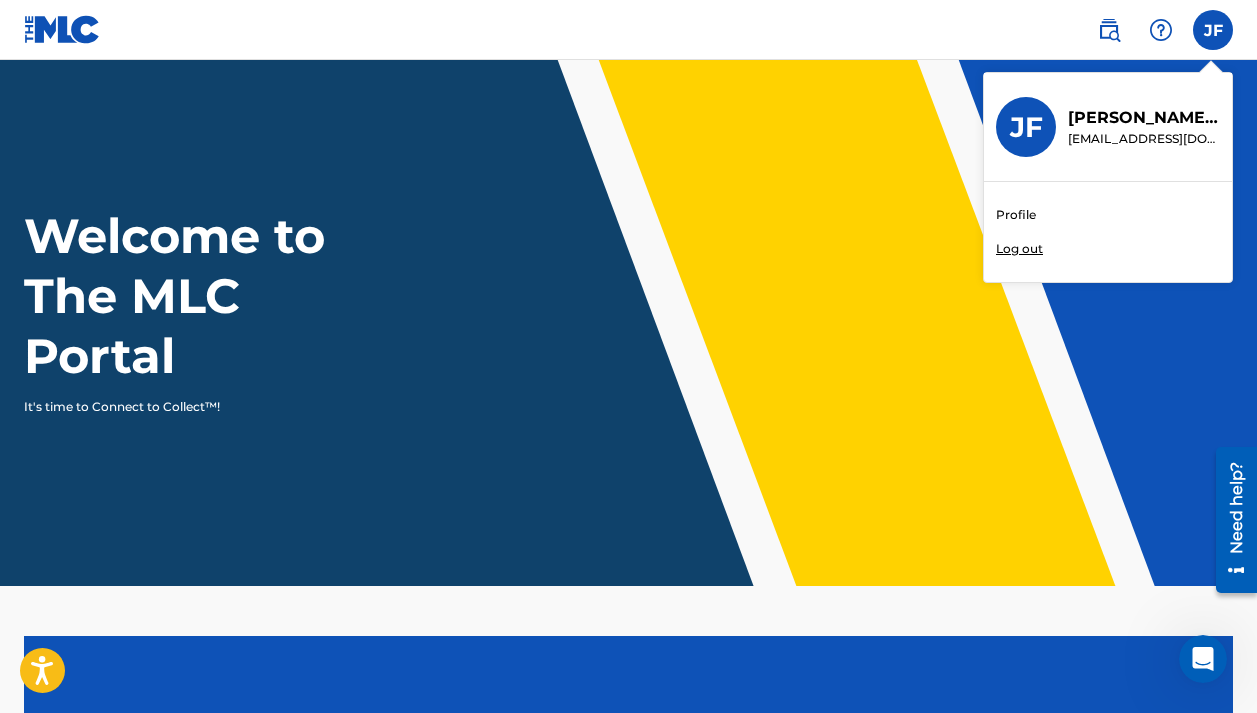 click on "Profile" at bounding box center [1016, 215] 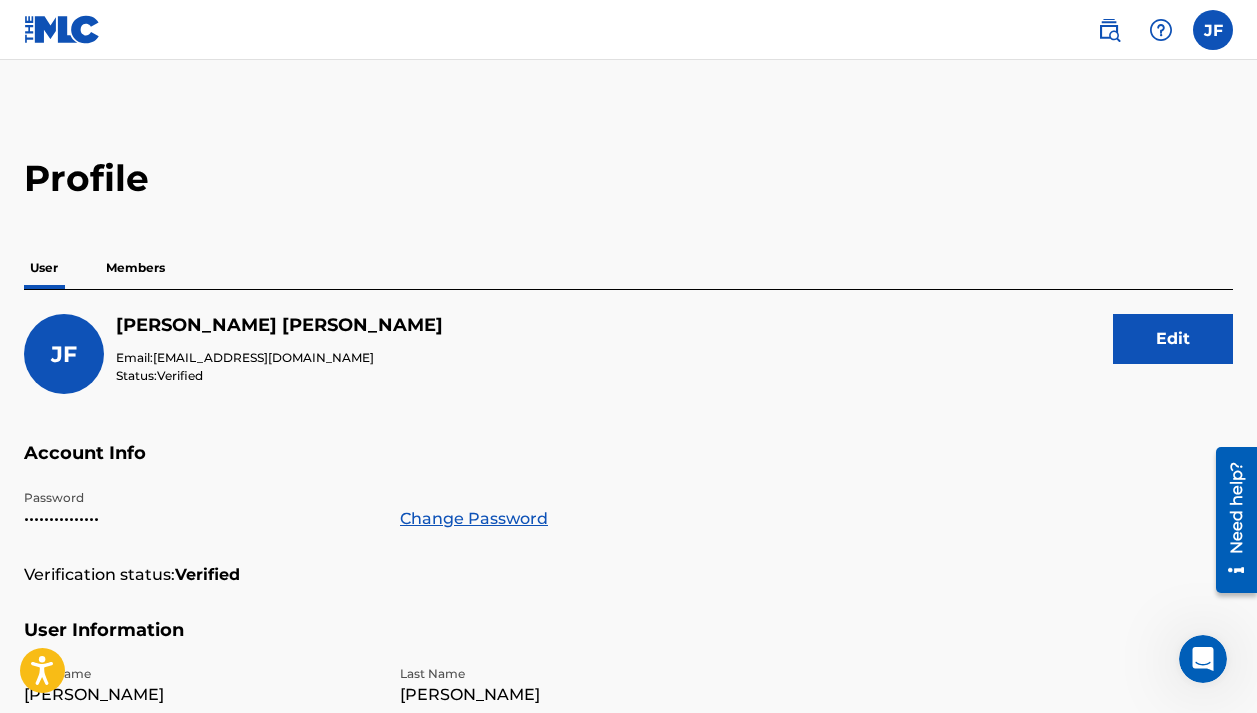 scroll, scrollTop: 0, scrollLeft: 0, axis: both 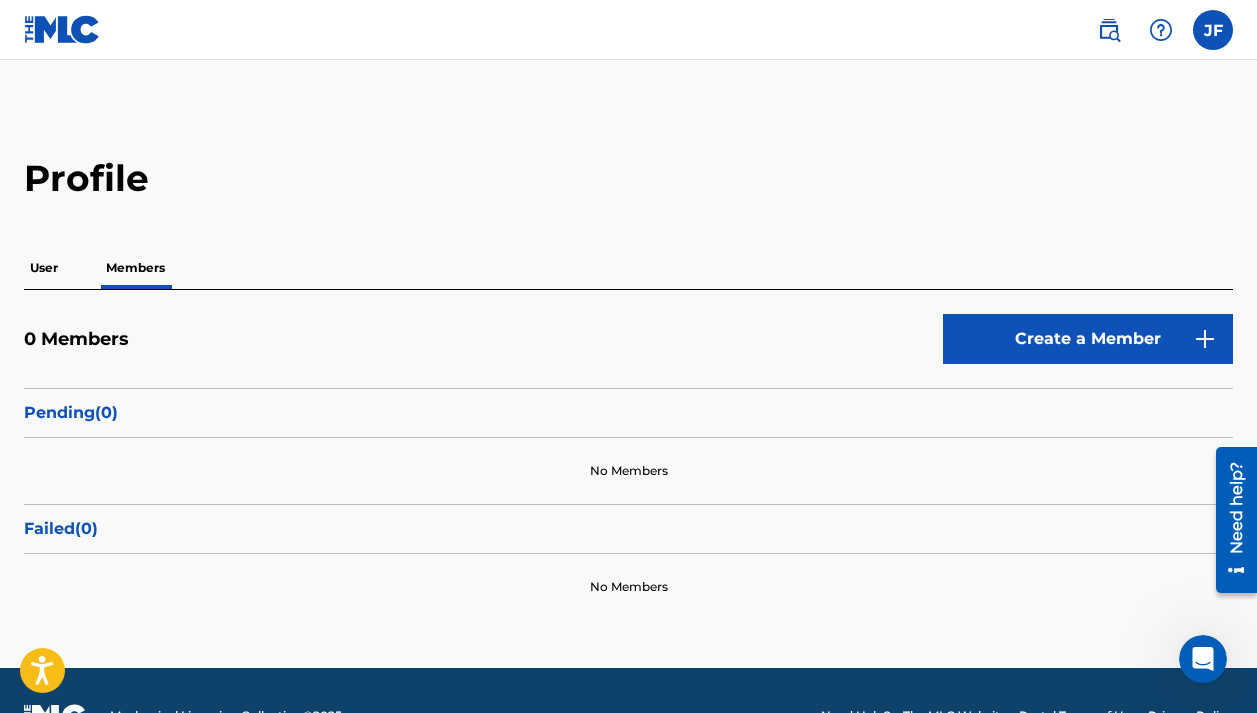 click on "Create a Member" at bounding box center [1088, 339] 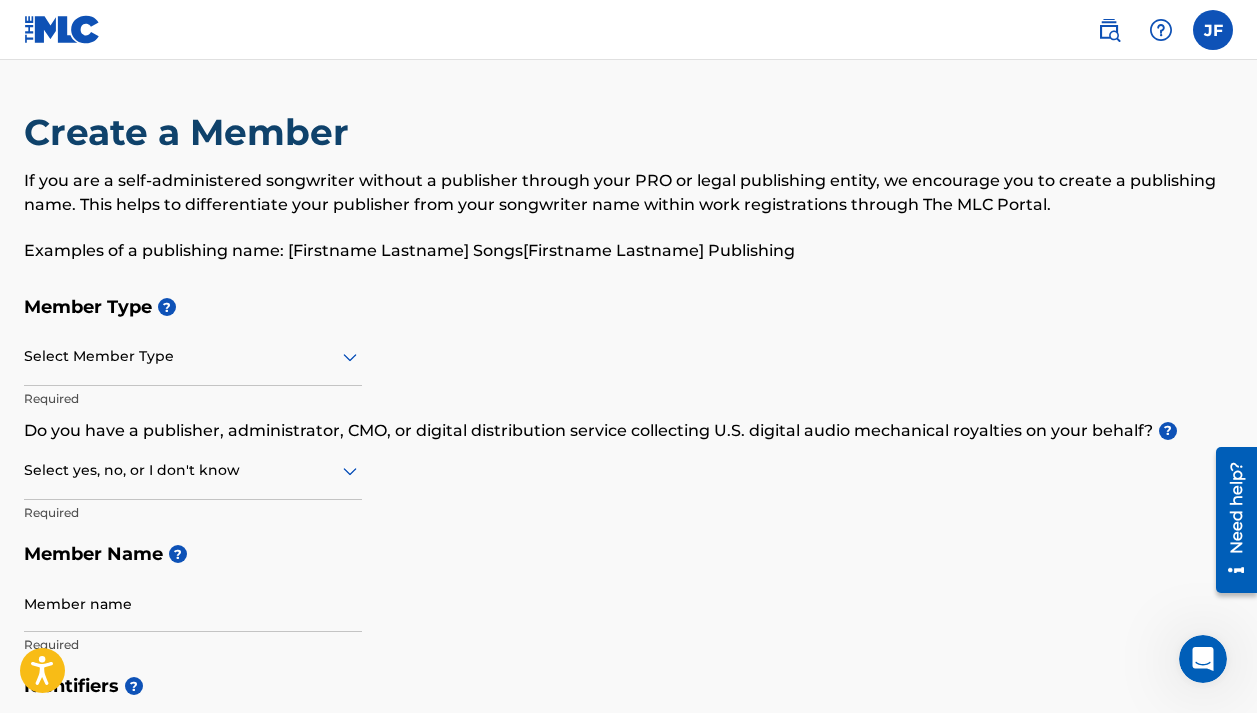 click at bounding box center [193, 356] 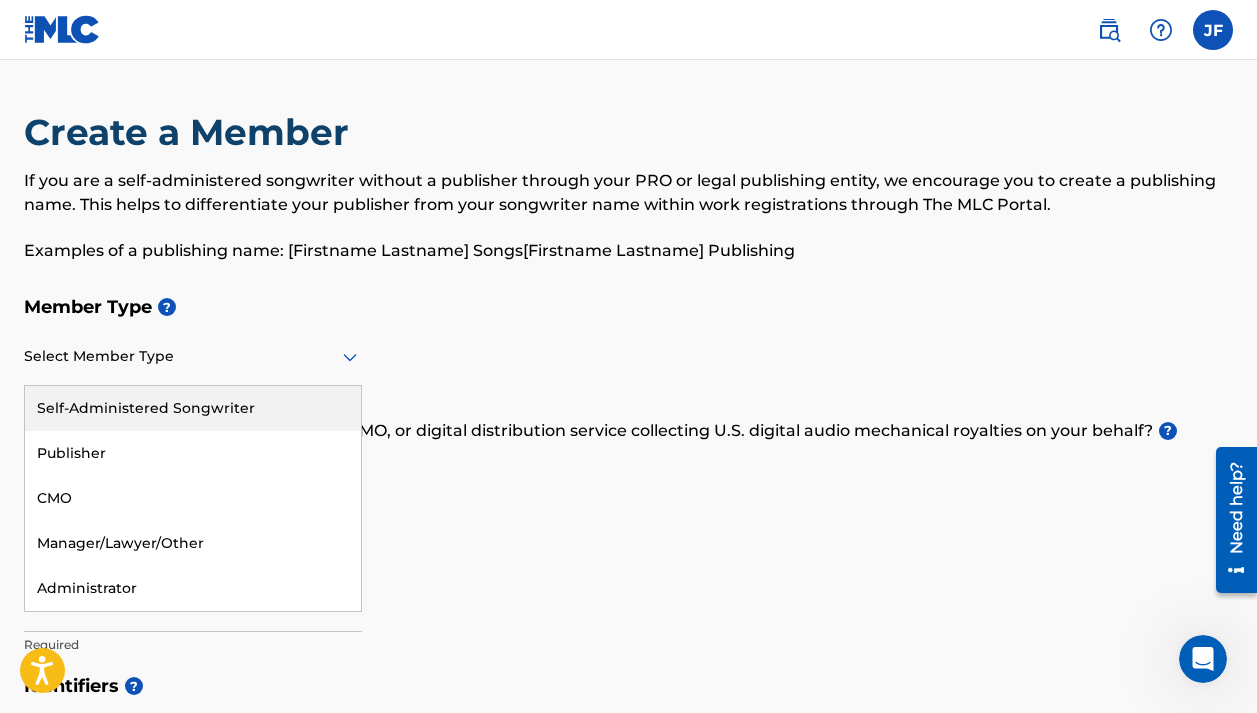 click on "Self-Administered Songwriter" at bounding box center (193, 408) 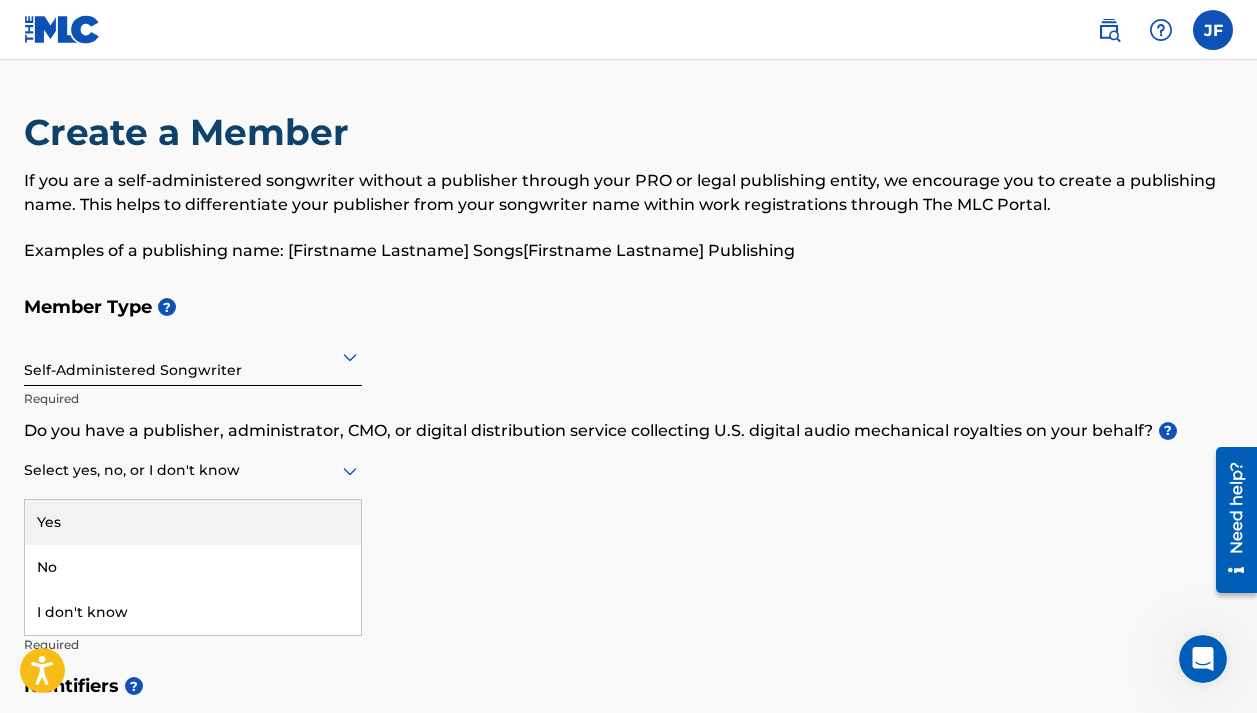 click at bounding box center [193, 470] 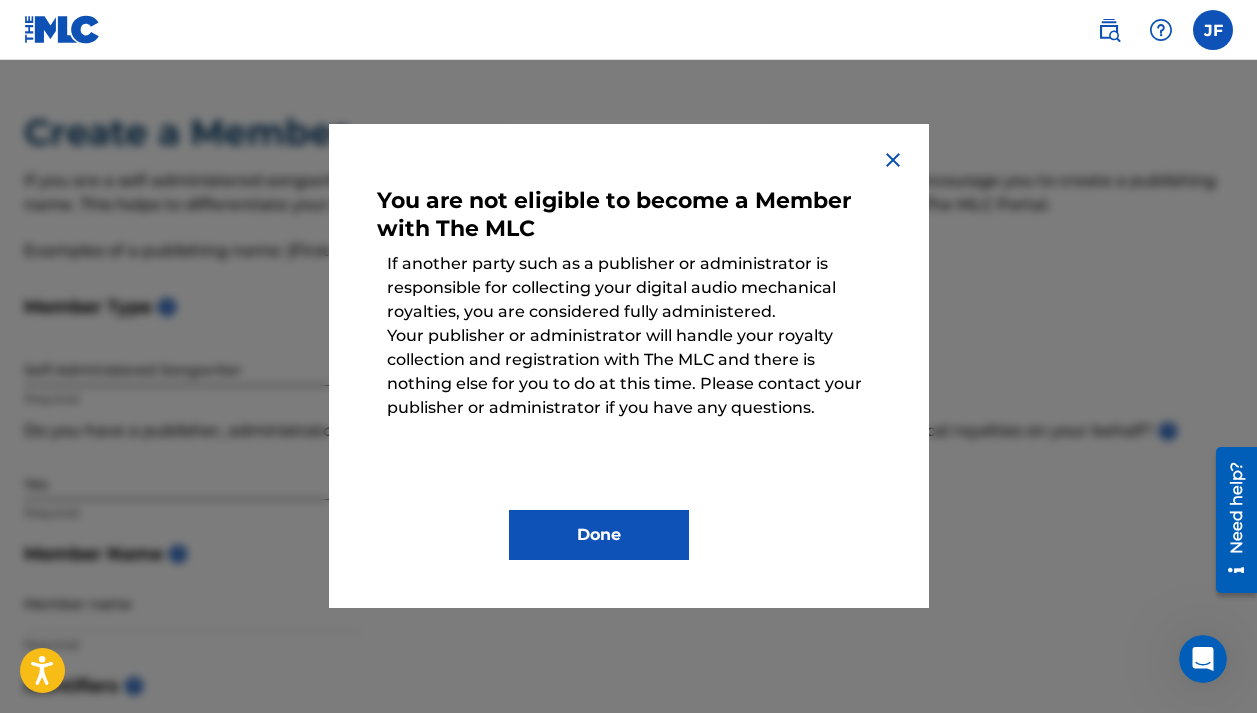 click at bounding box center (893, 160) 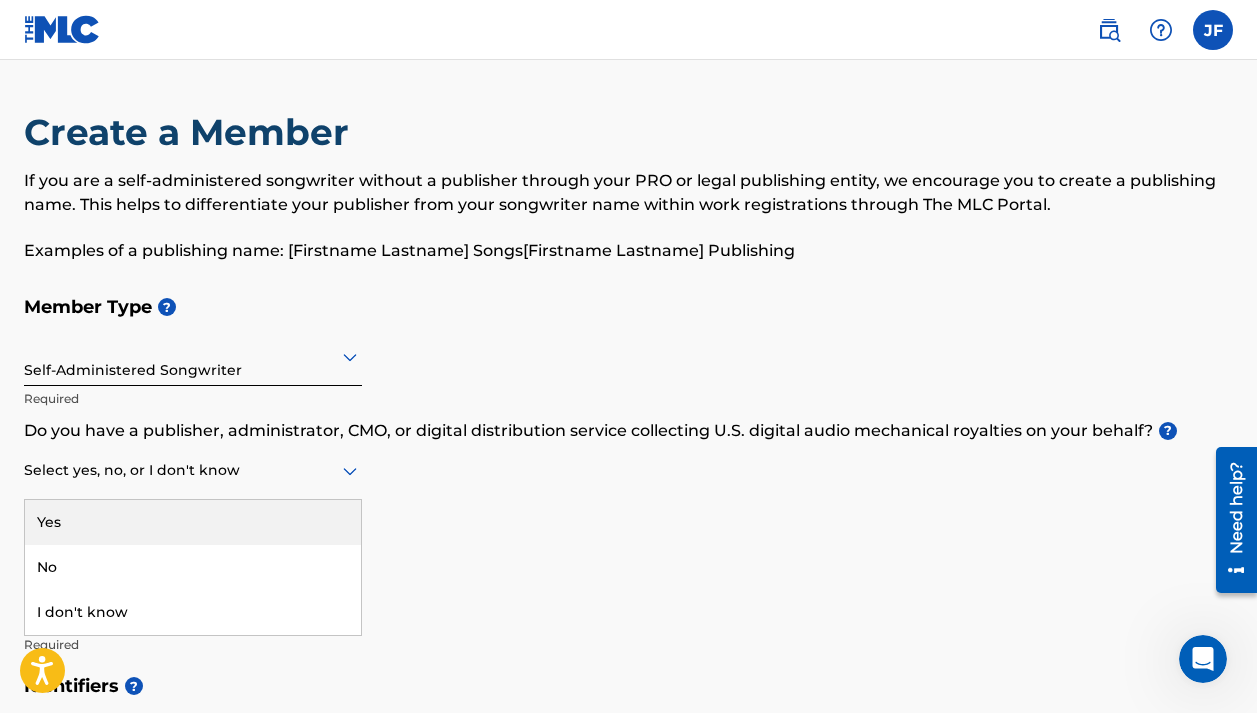 click on "Select yes, no, or I don't know" at bounding box center (193, 471) 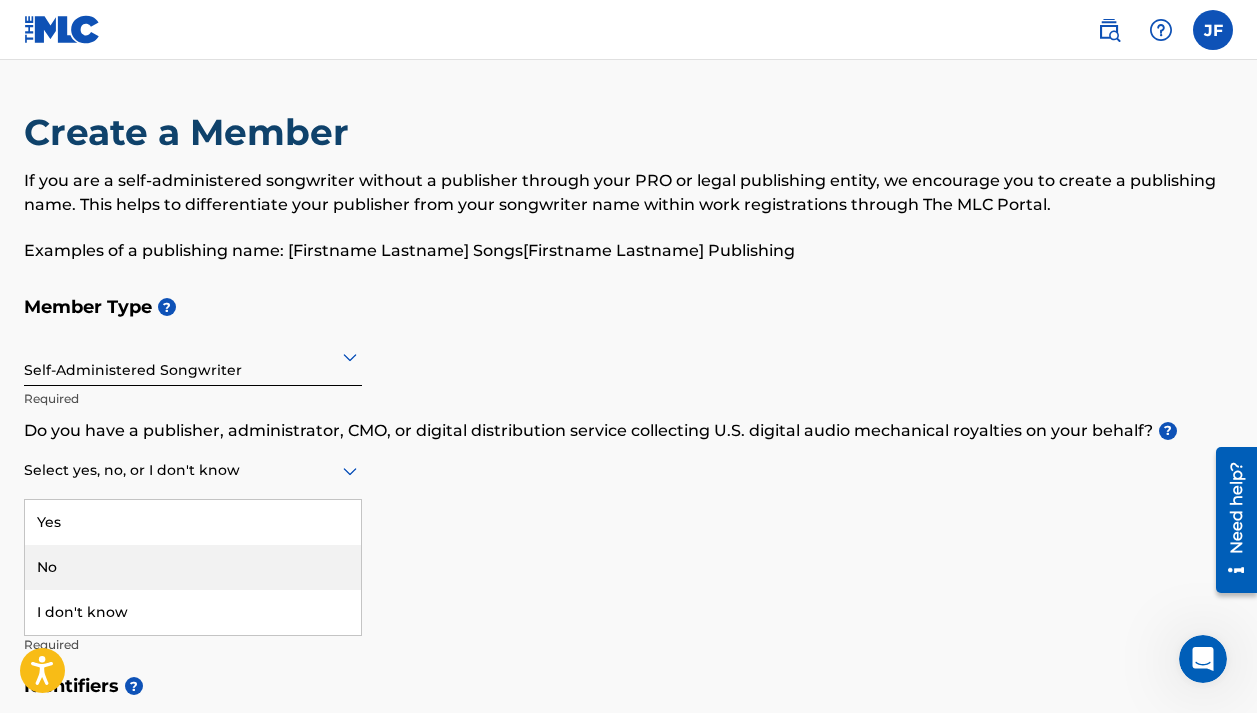 click on "No" at bounding box center (193, 567) 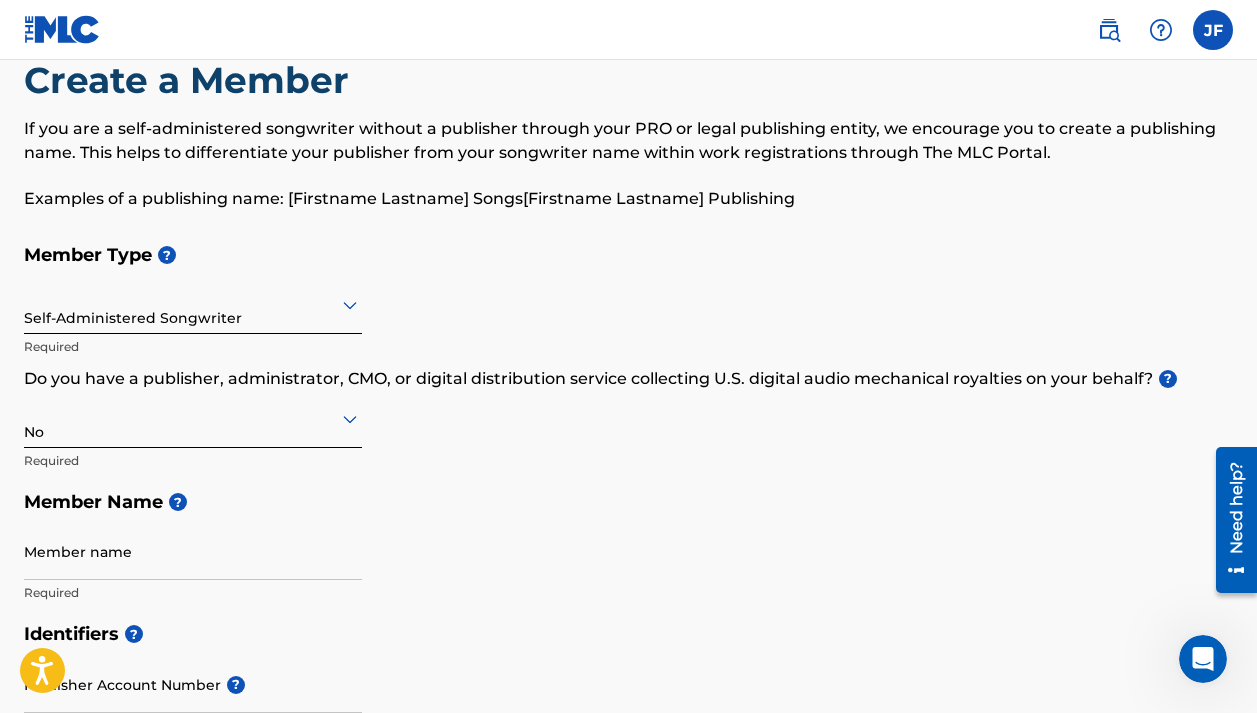 scroll, scrollTop: 63, scrollLeft: 0, axis: vertical 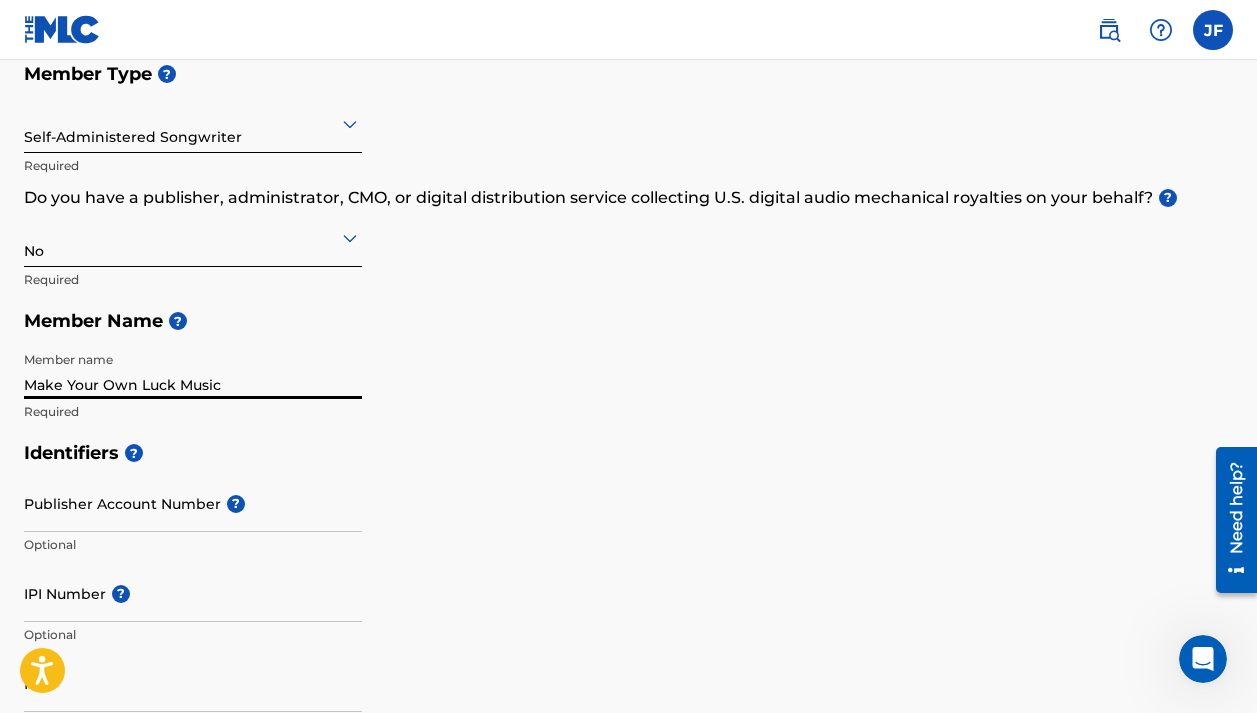 type on "Make Your Own Luck Music" 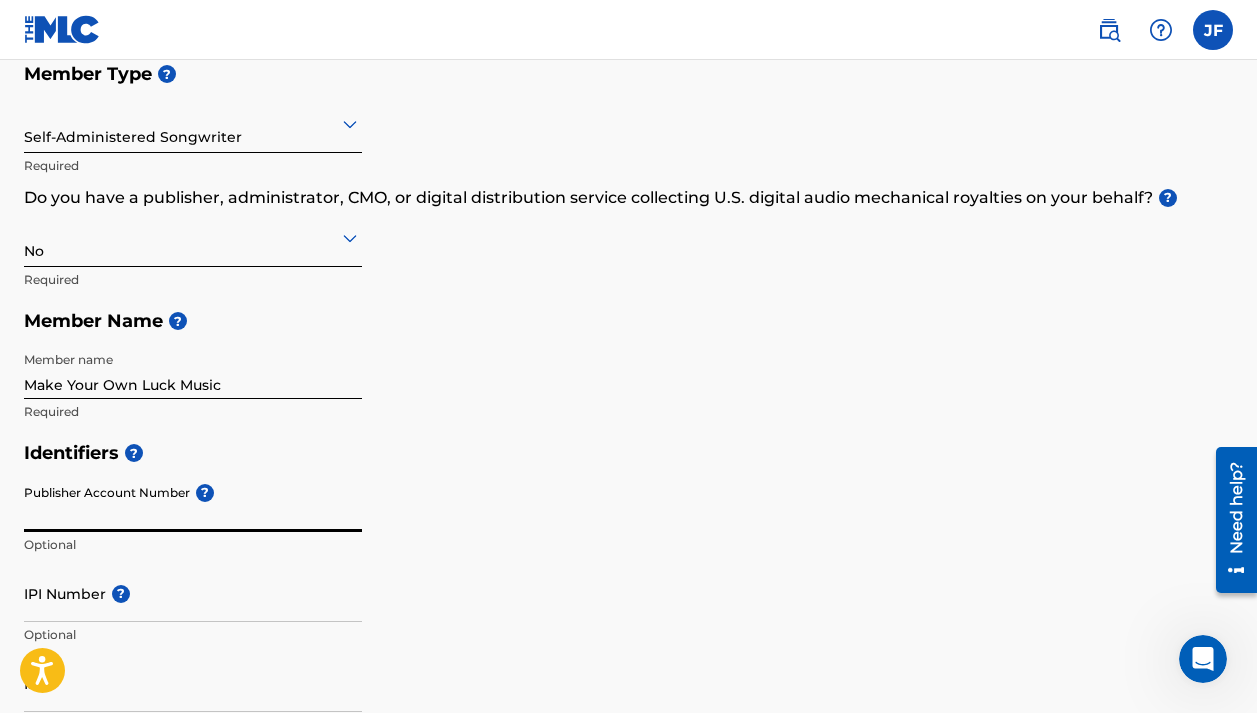 click on "Publisher Account Number ?" at bounding box center [193, 503] 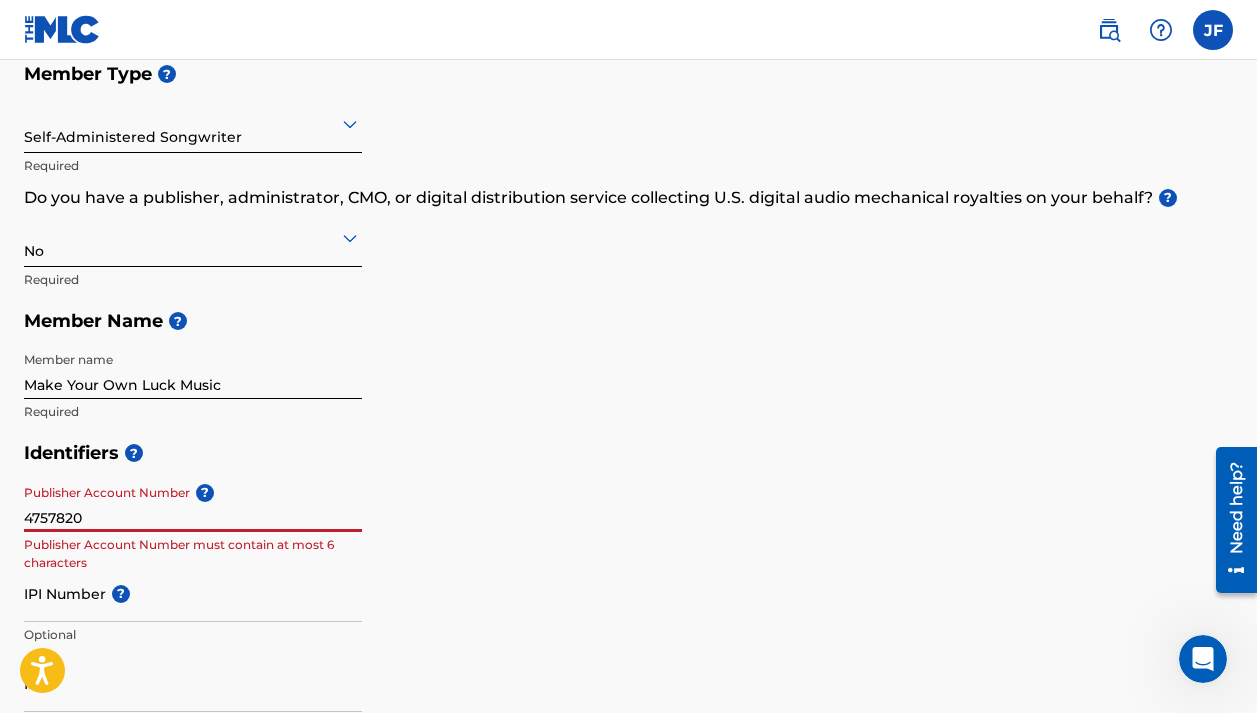 click on "4757820" at bounding box center (193, 503) 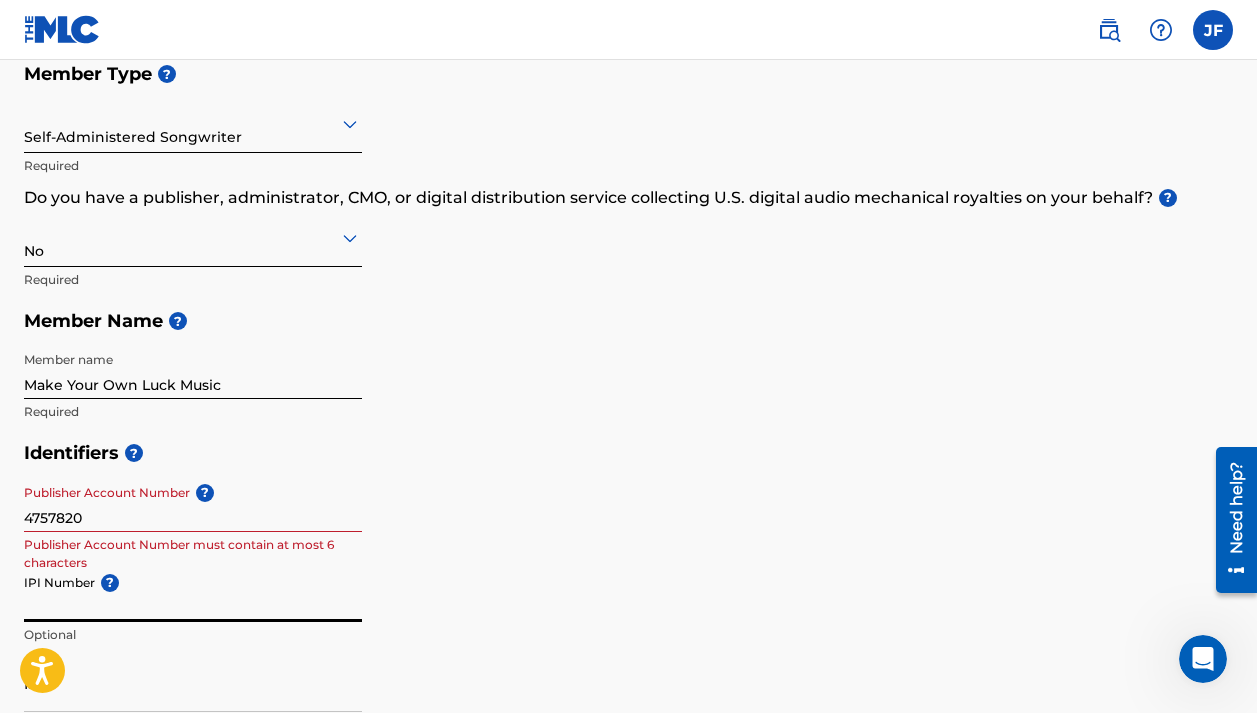 click on "4757820" at bounding box center (193, 503) 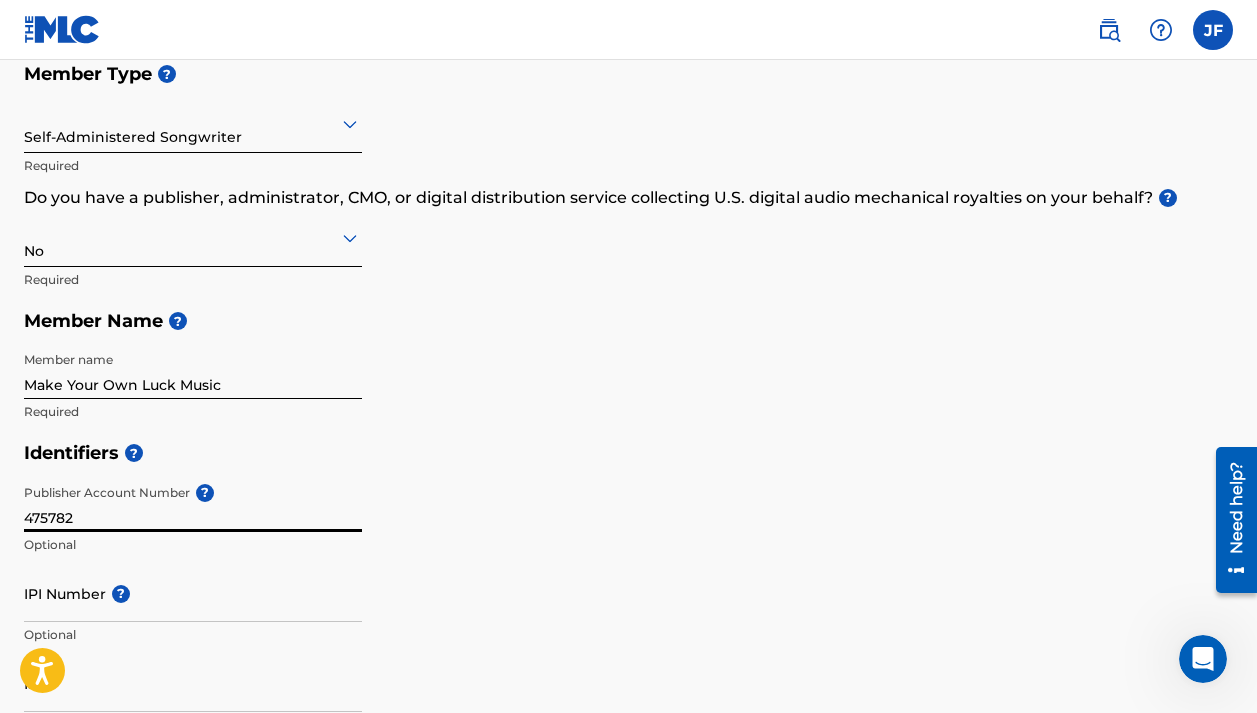 type on "4757820" 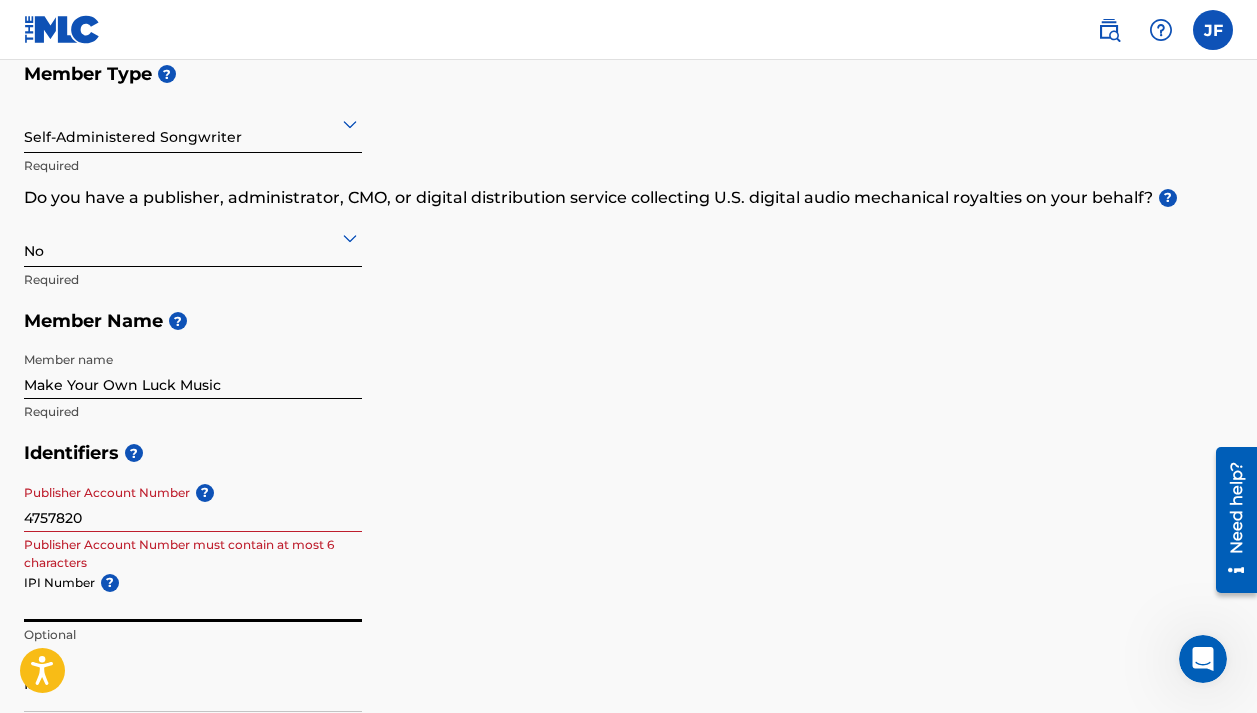 click on "IPI Number ?" at bounding box center (193, 593) 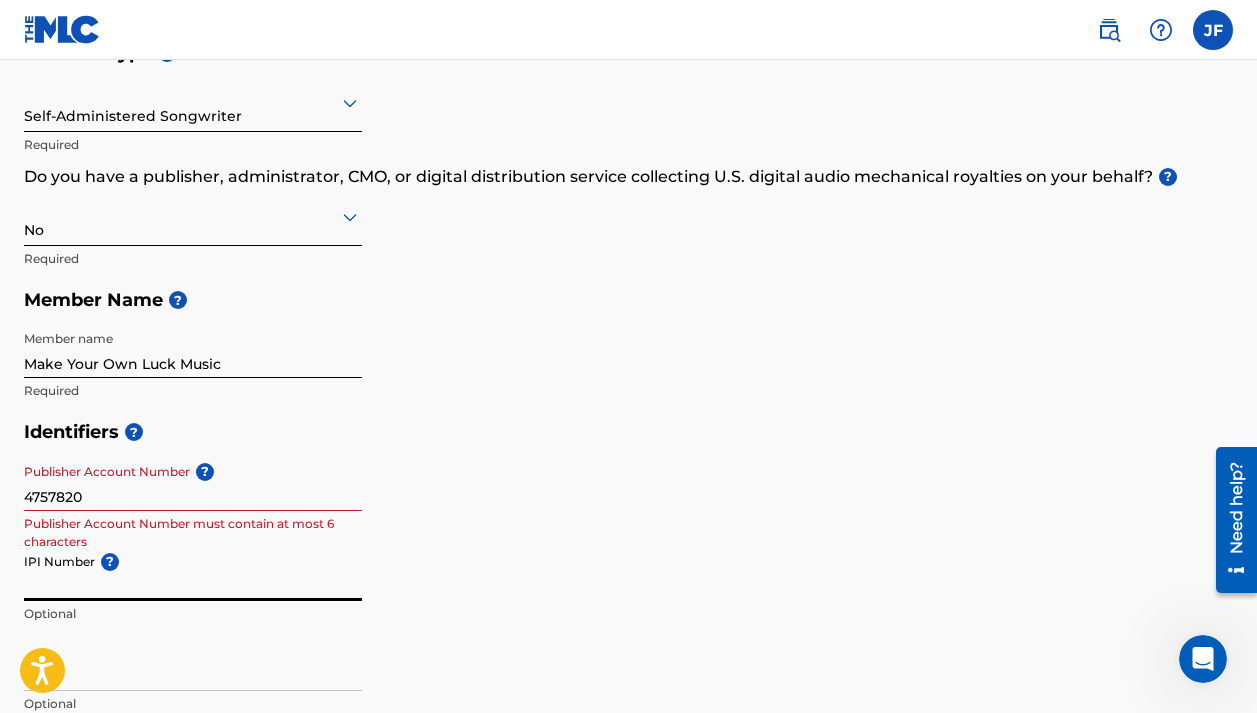 scroll, scrollTop: 255, scrollLeft: 0, axis: vertical 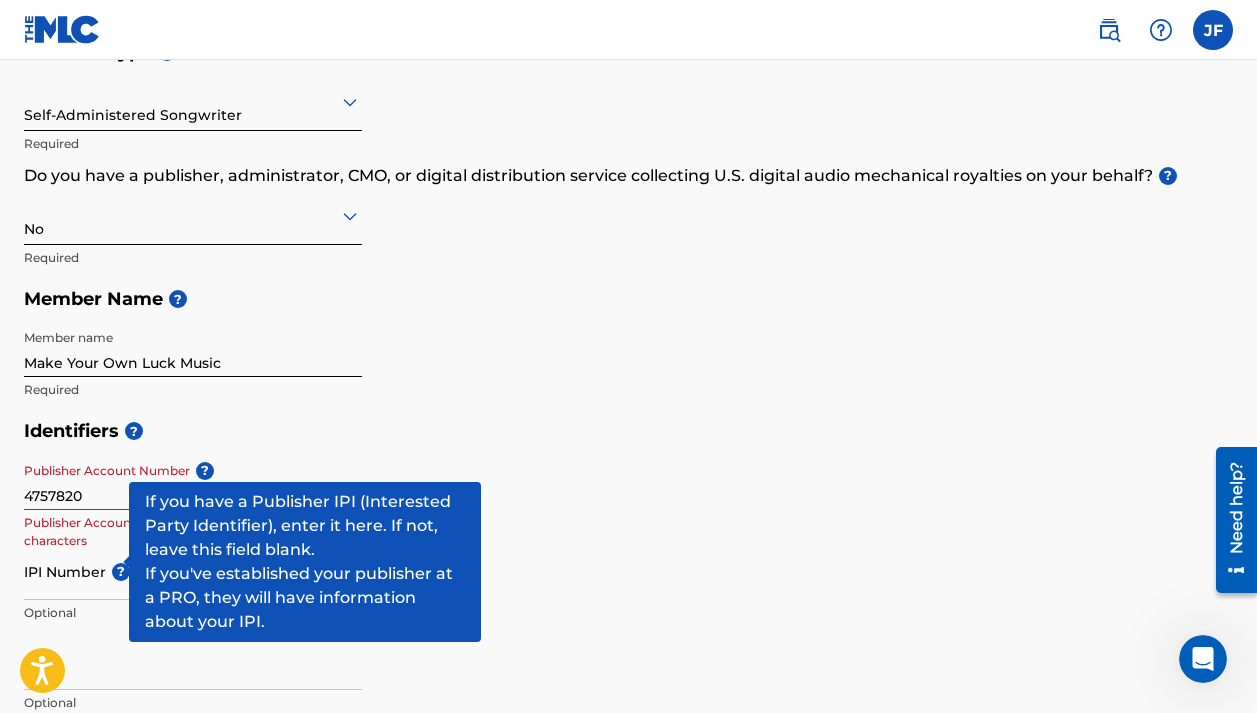 click on "?" at bounding box center [118, 572] 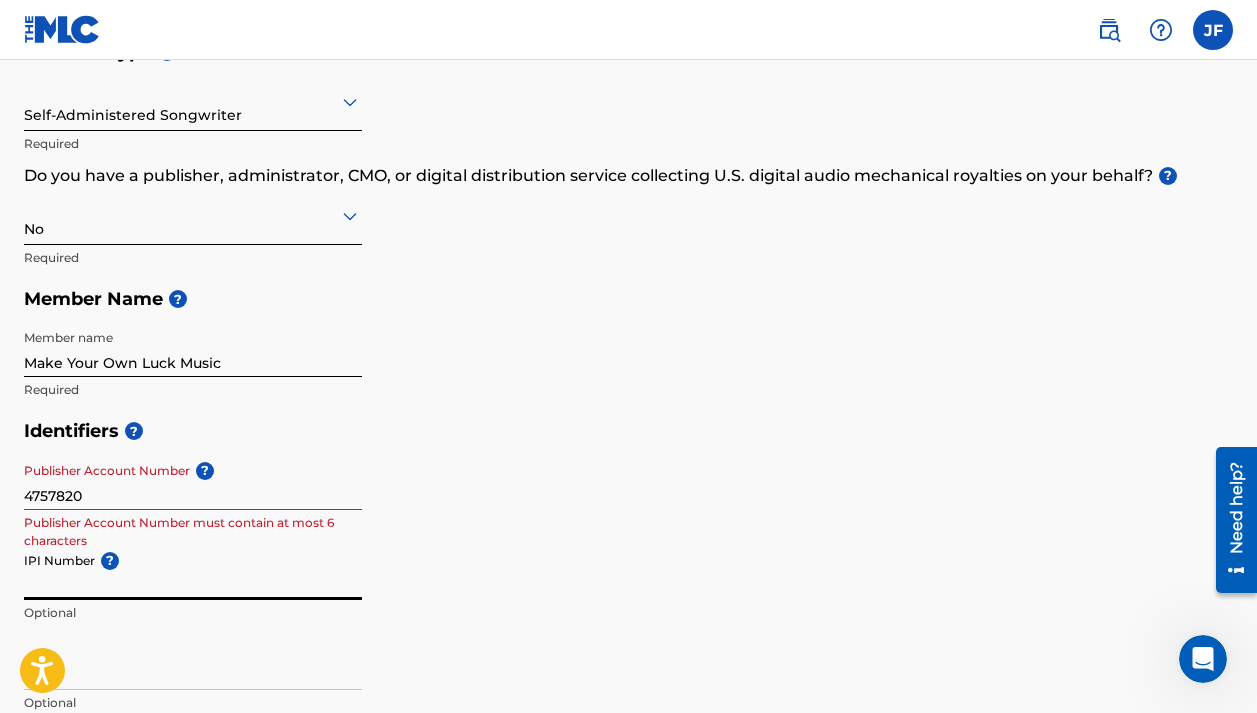 click on "IPI Number ? Optional" at bounding box center [193, 588] 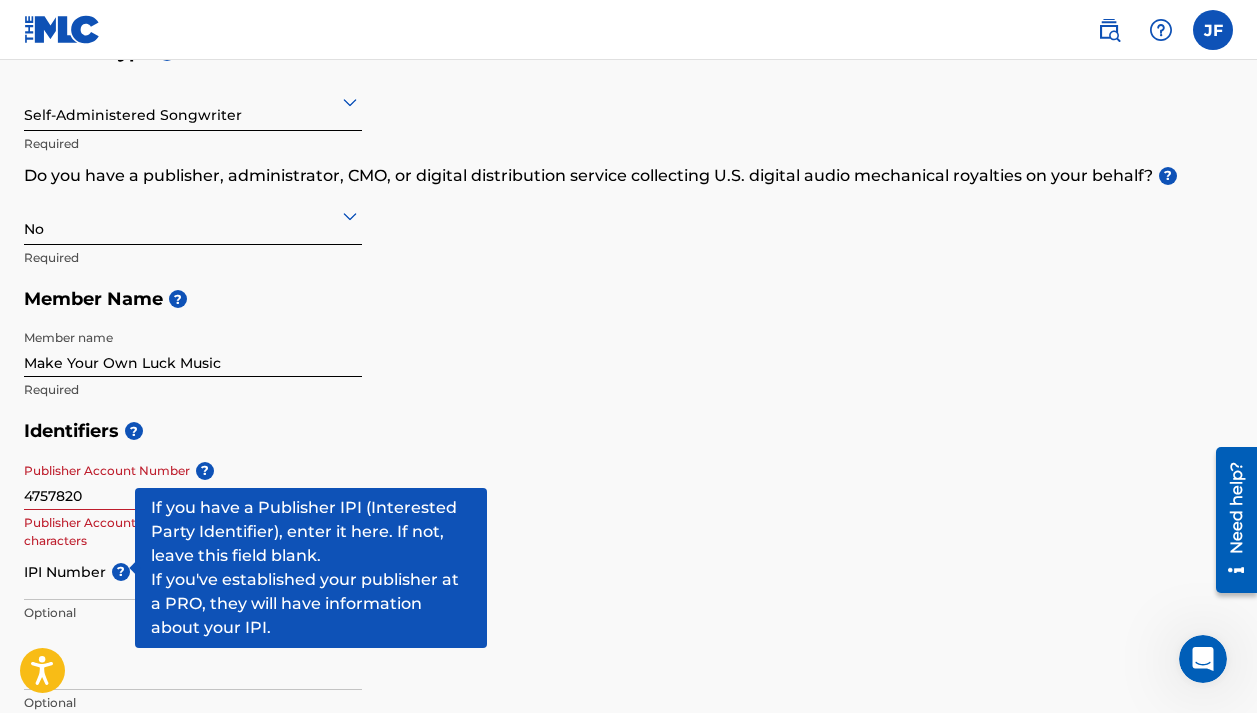 click on "IPI Number ? Optional" at bounding box center (193, 588) 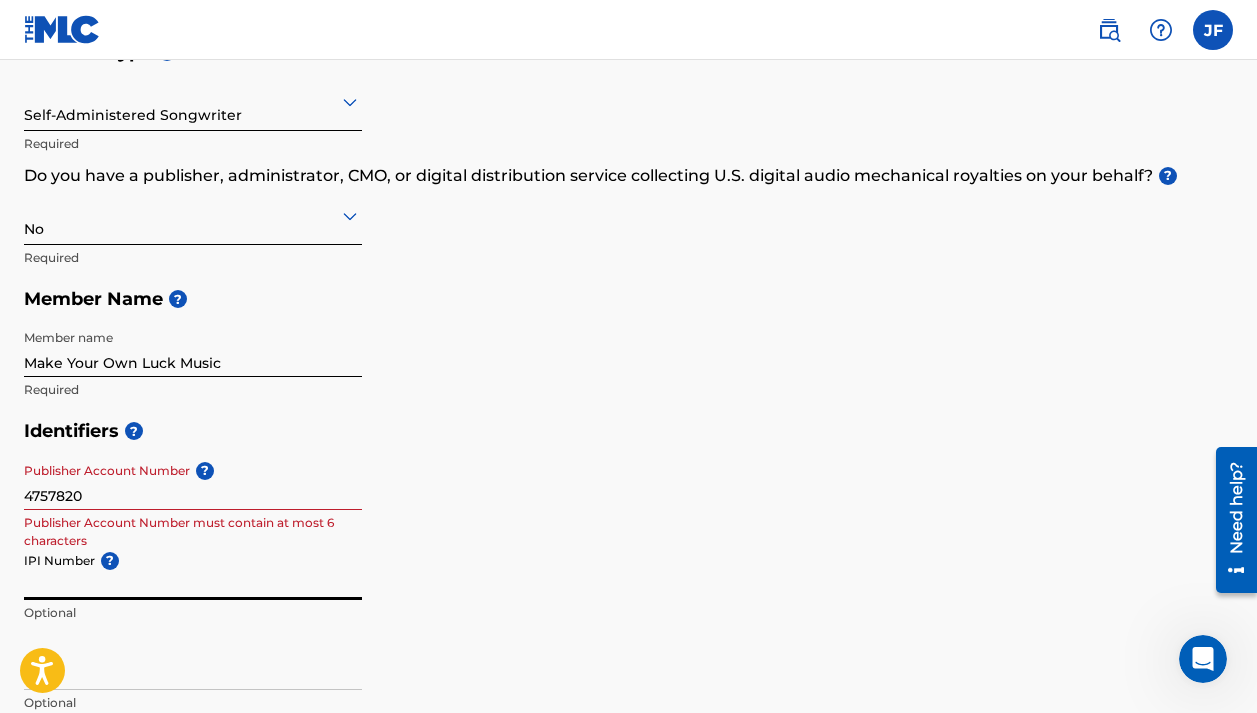 click on "IPI Number ? Optional" at bounding box center [193, 588] 